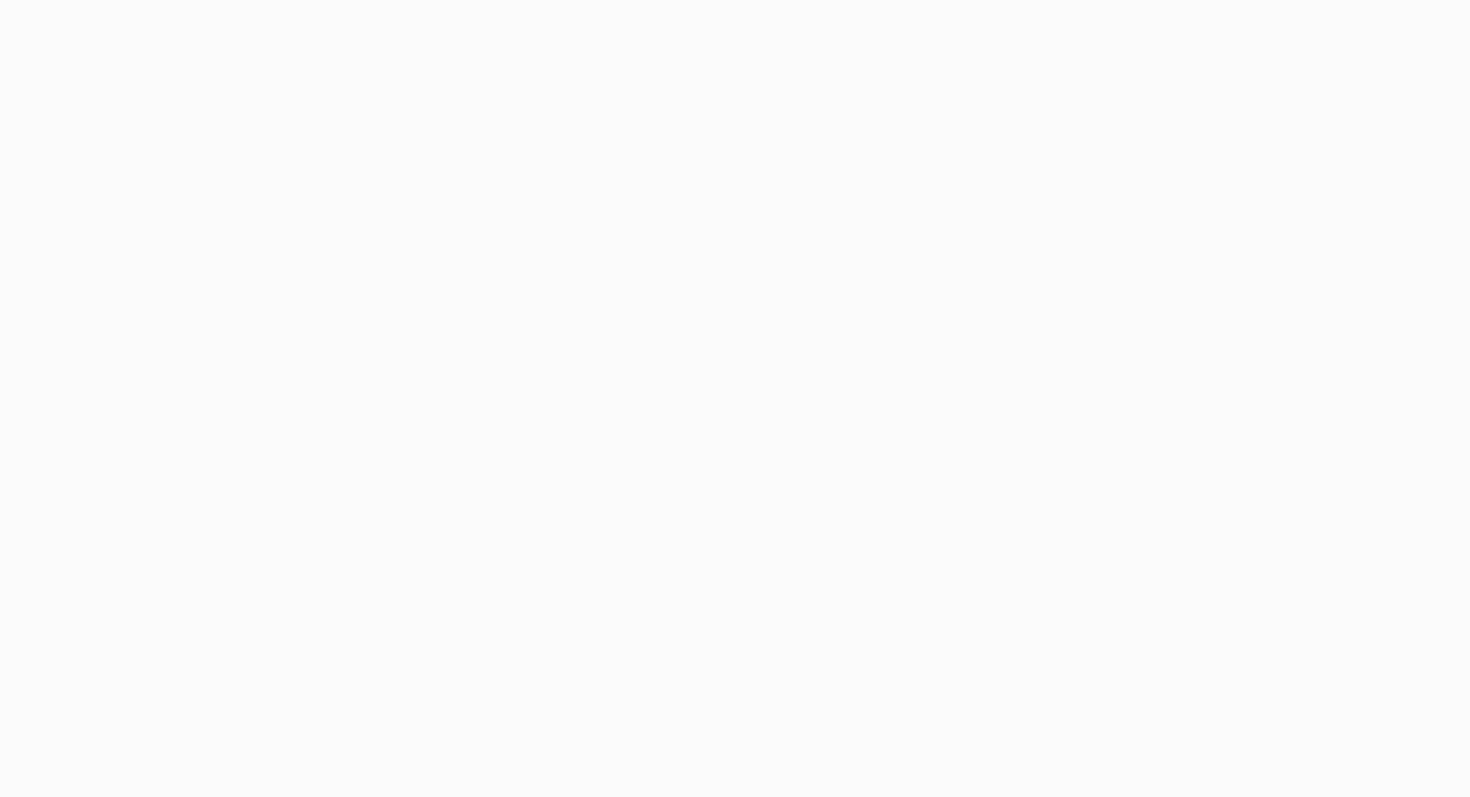 scroll, scrollTop: 0, scrollLeft: 0, axis: both 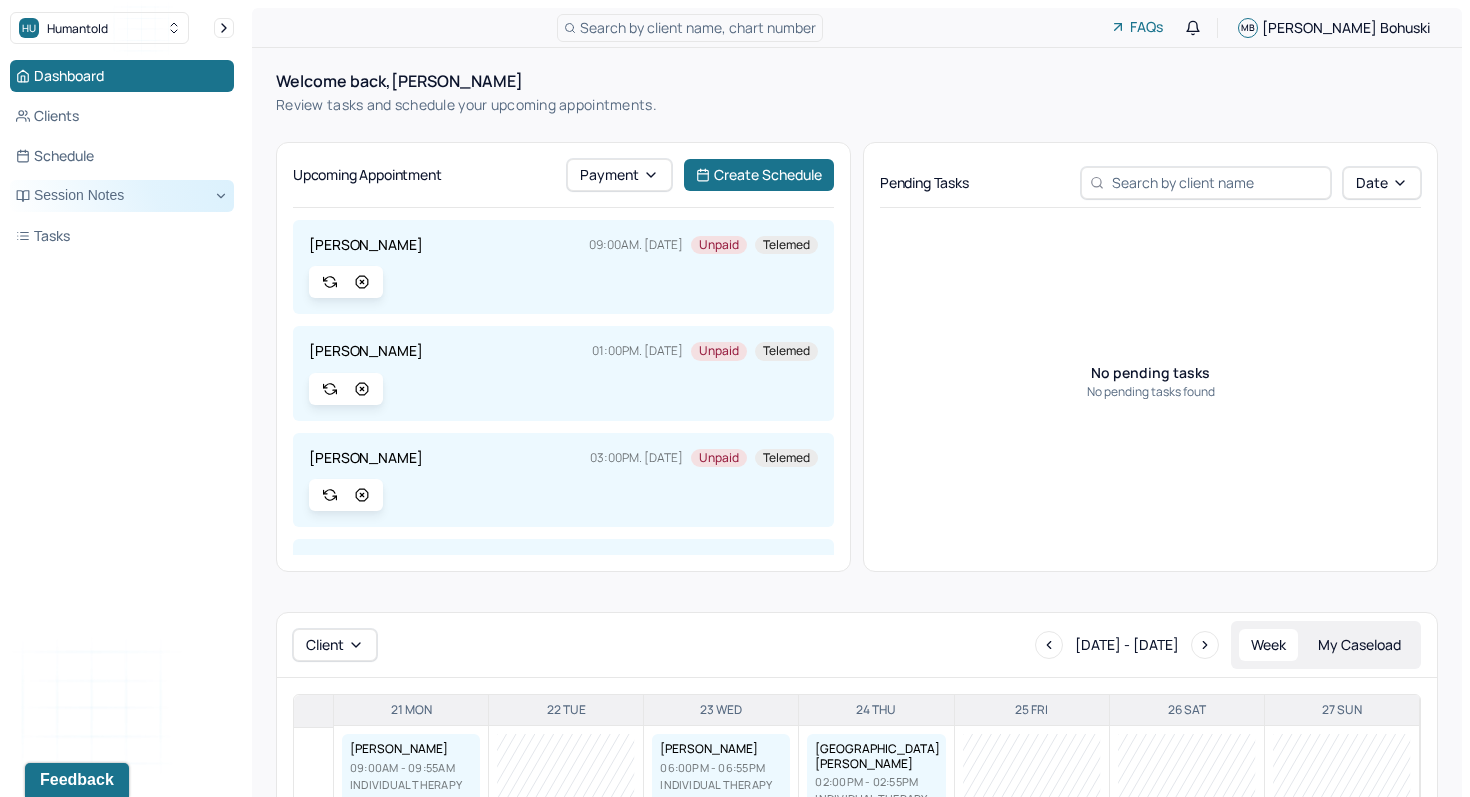 click on "Session Notes" at bounding box center (122, 196) 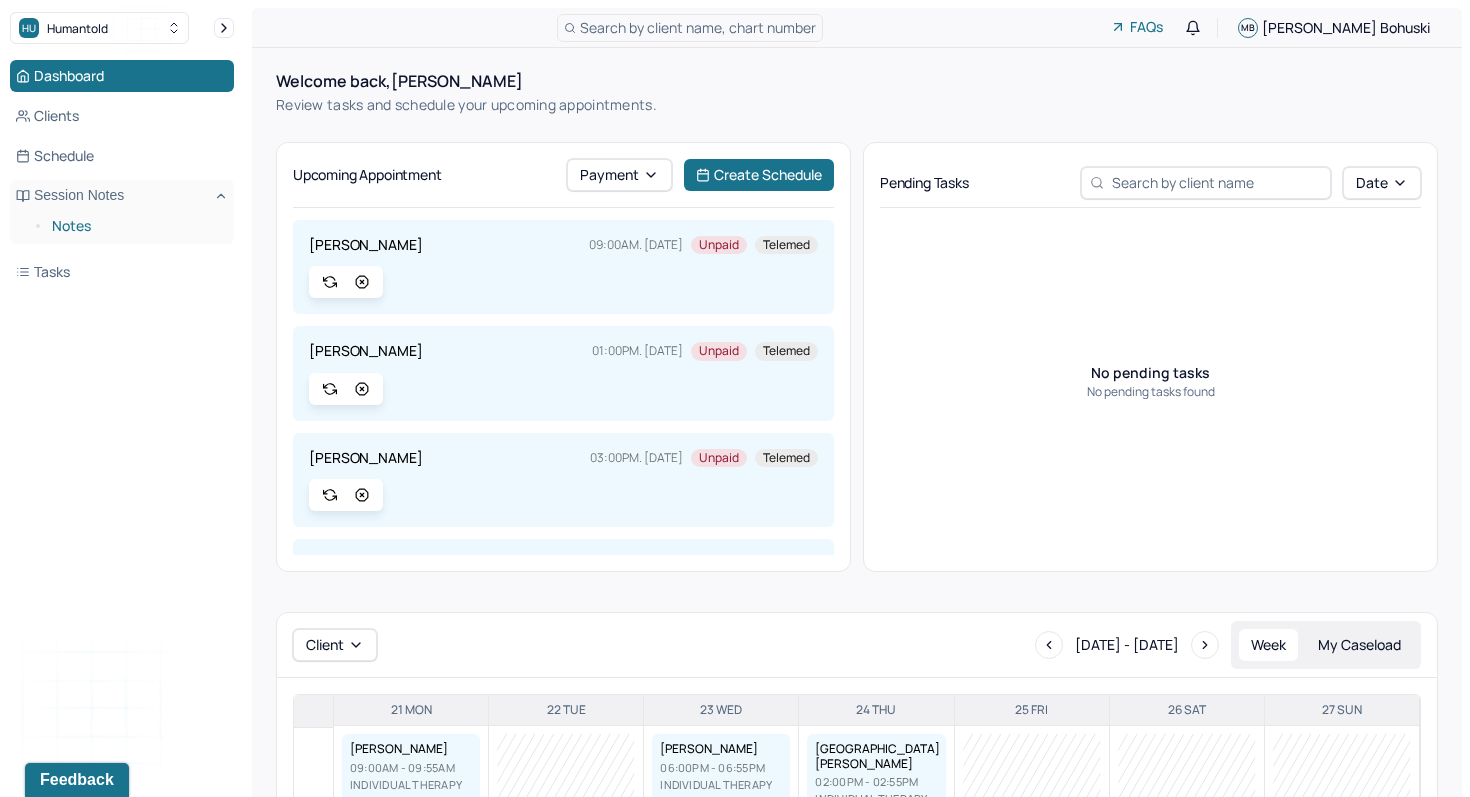 click on "Notes" at bounding box center (135, 226) 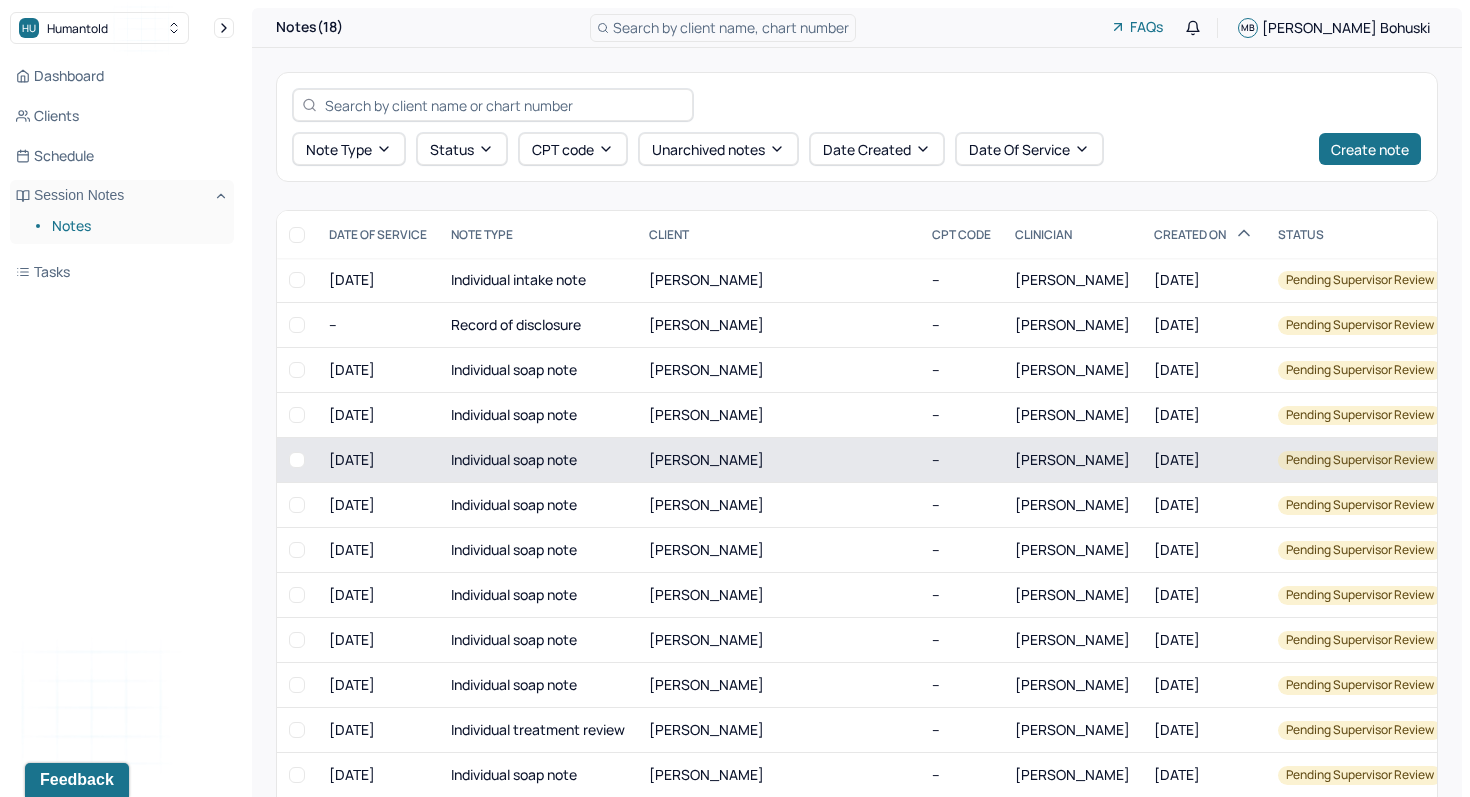 scroll, scrollTop: 220, scrollLeft: 0, axis: vertical 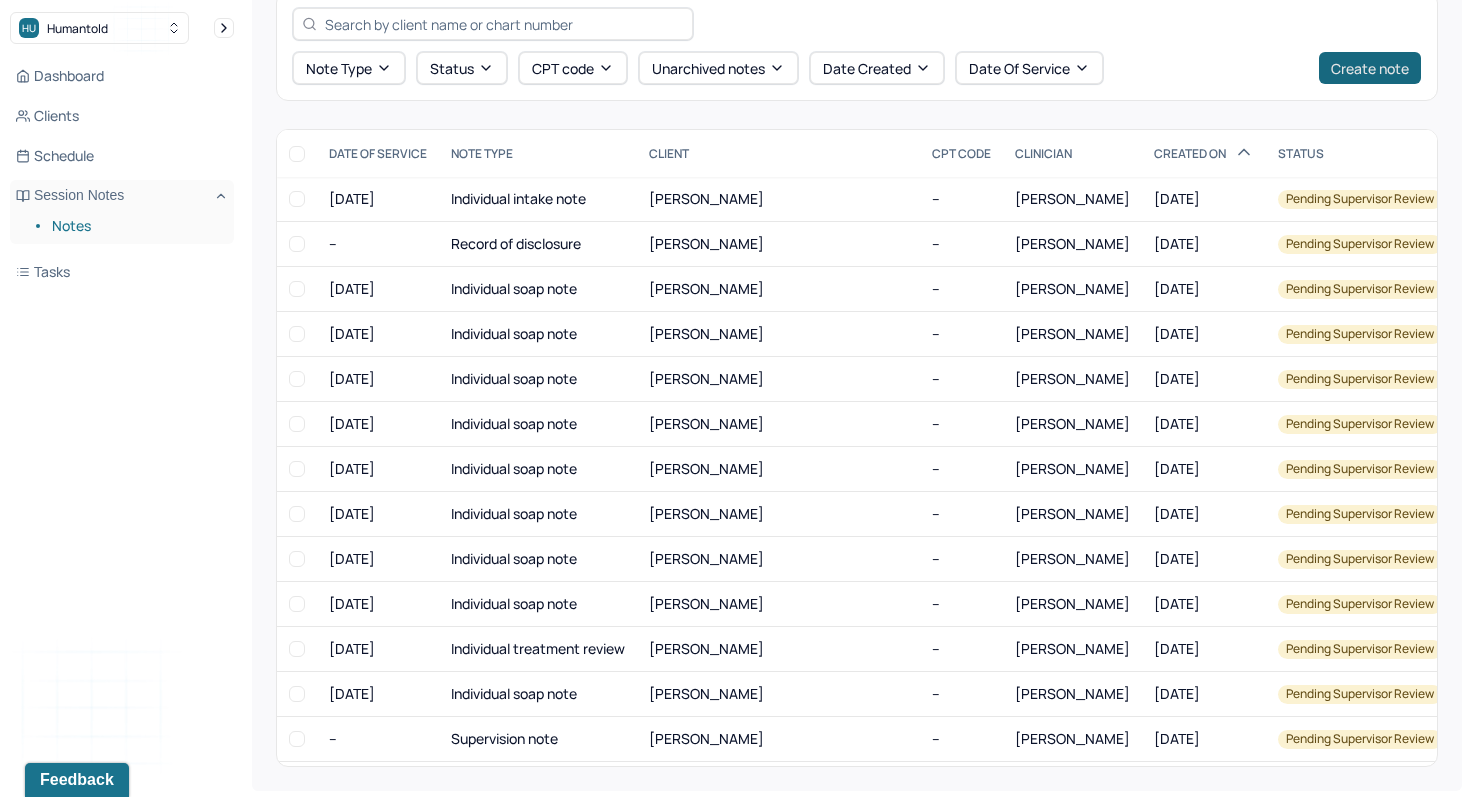 click on "Create note" at bounding box center (1370, 68) 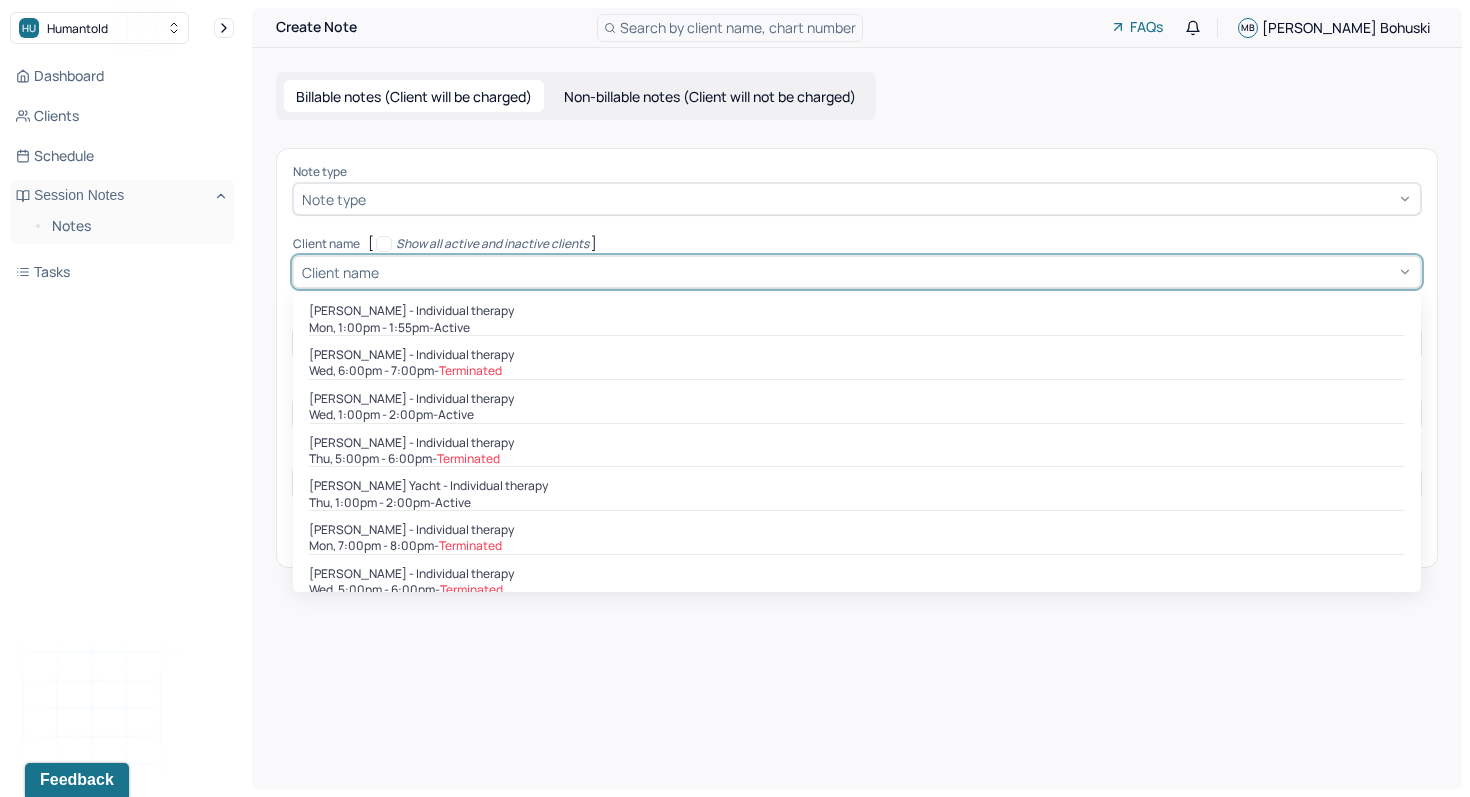 click on "Client name" at bounding box center (340, 272) 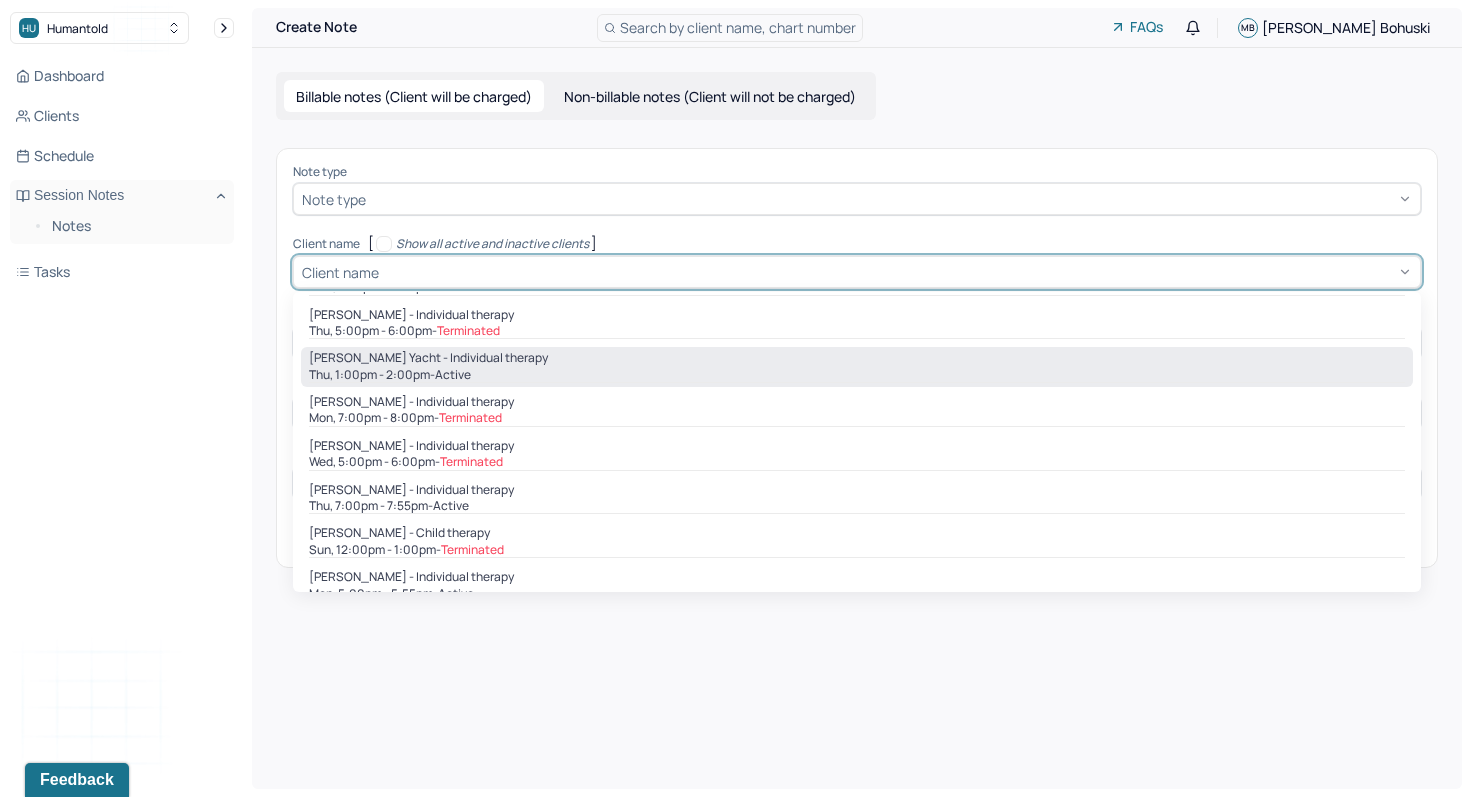 scroll, scrollTop: 131, scrollLeft: 0, axis: vertical 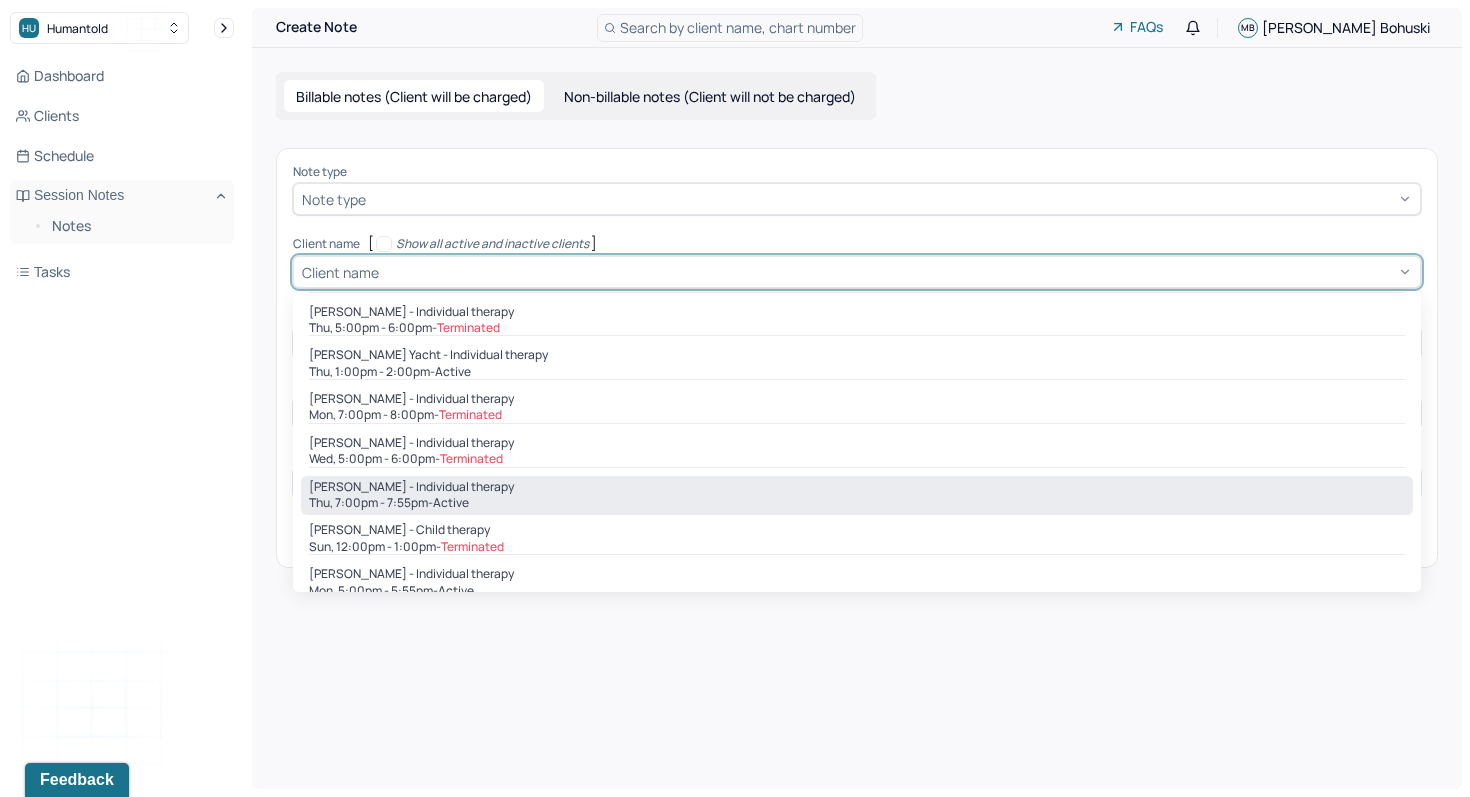 click on "[PERSON_NAME] - Individual therapy" at bounding box center (411, 487) 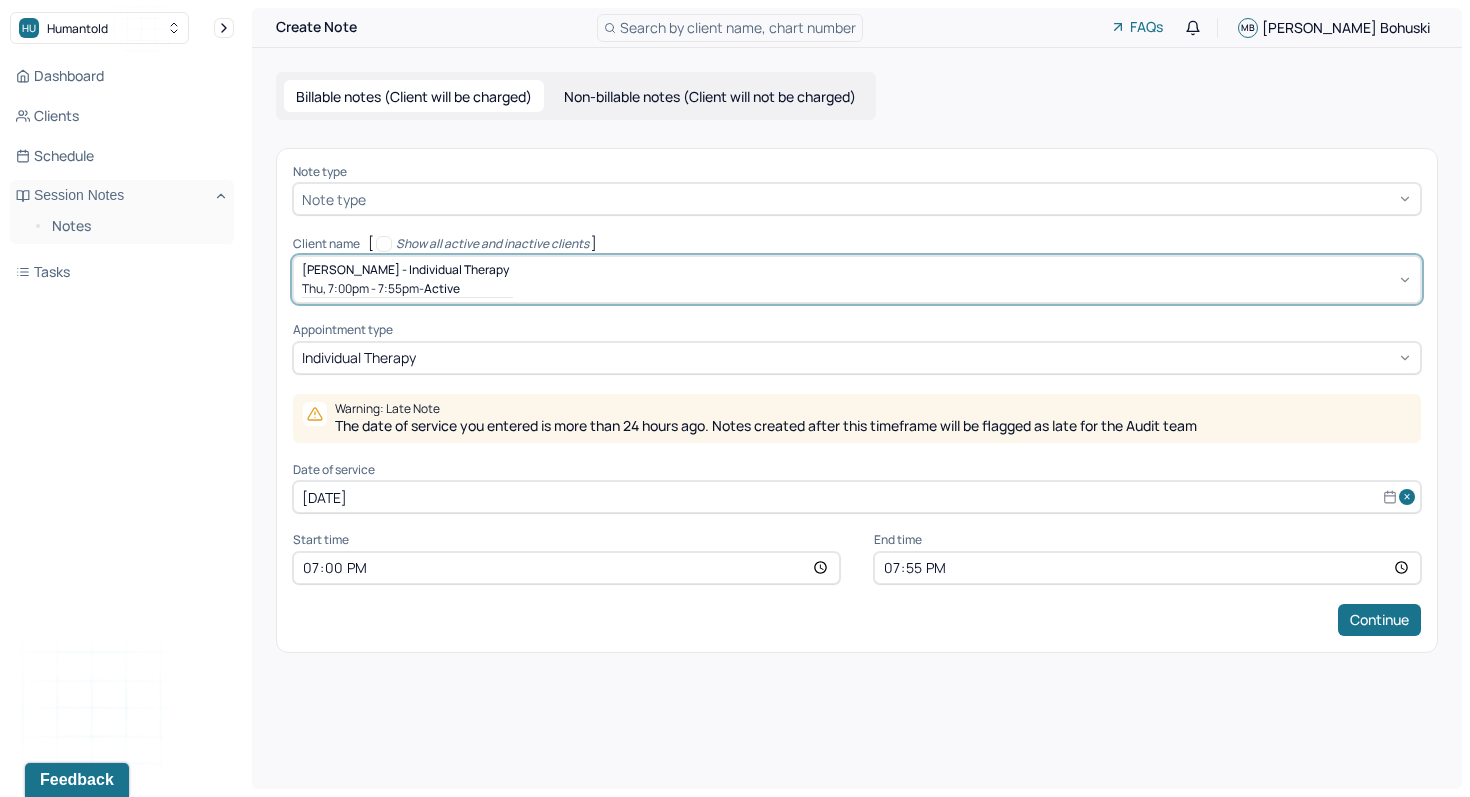 select on "6" 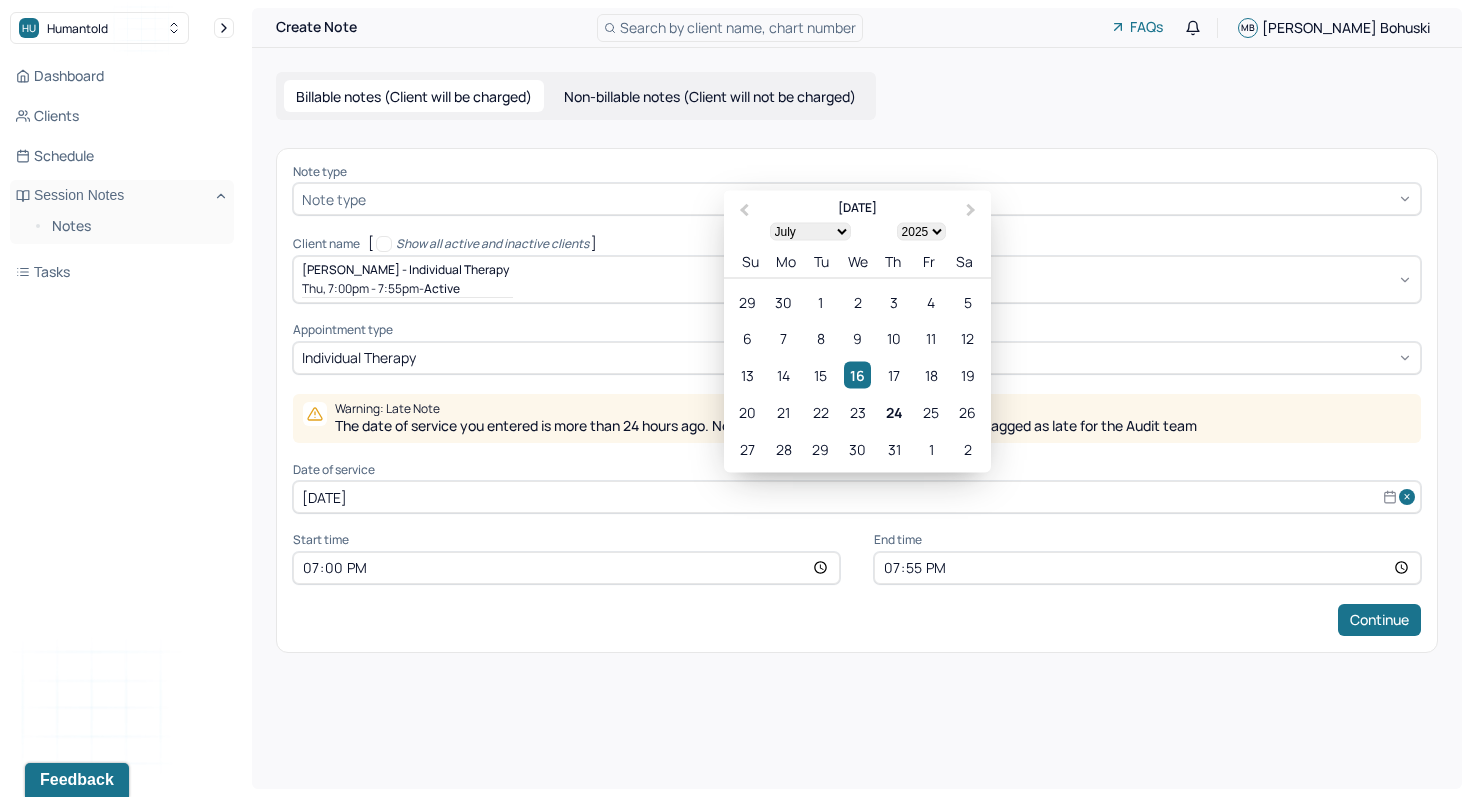 click on "[DATE]" at bounding box center (857, 497) 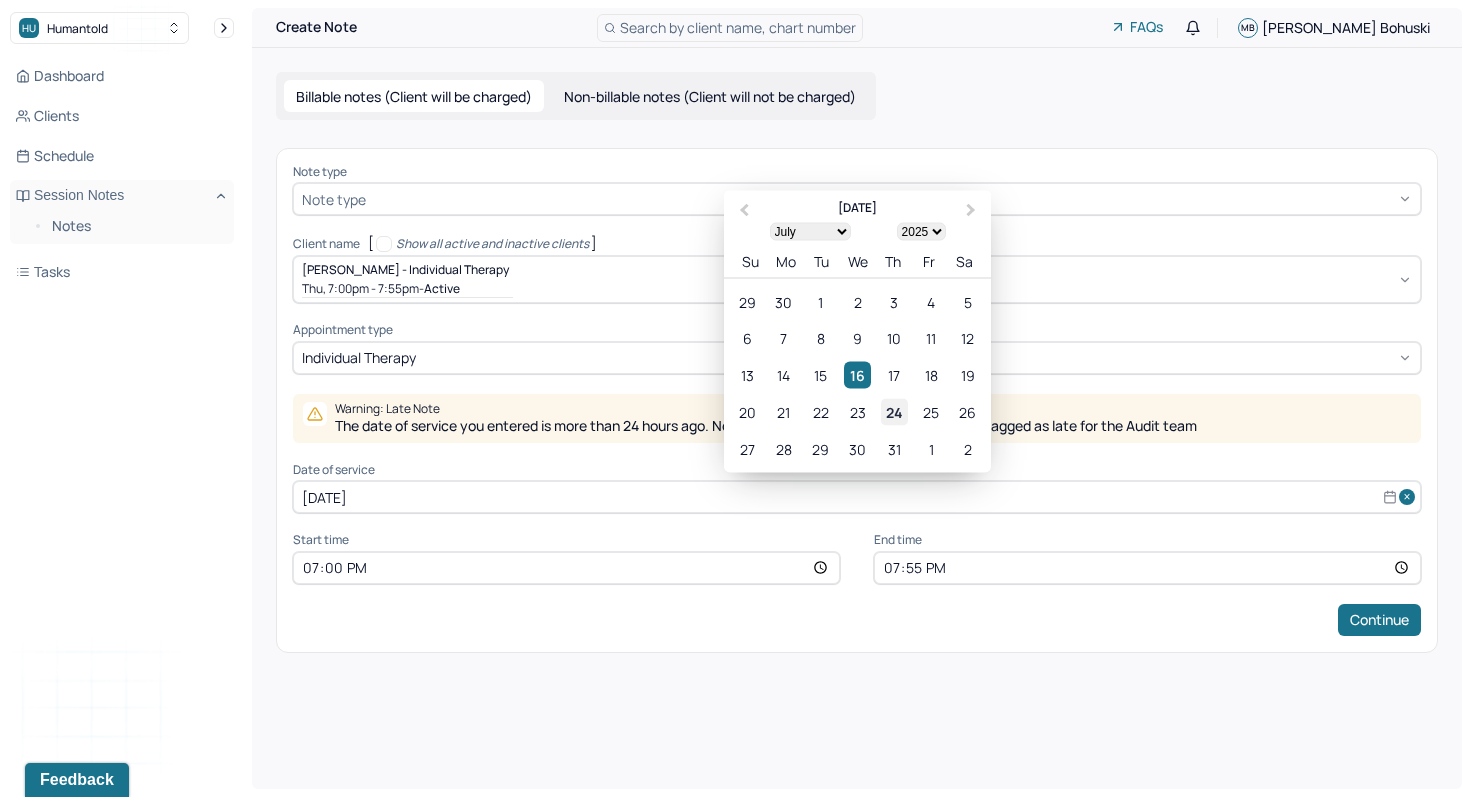 click on "24" at bounding box center (894, 412) 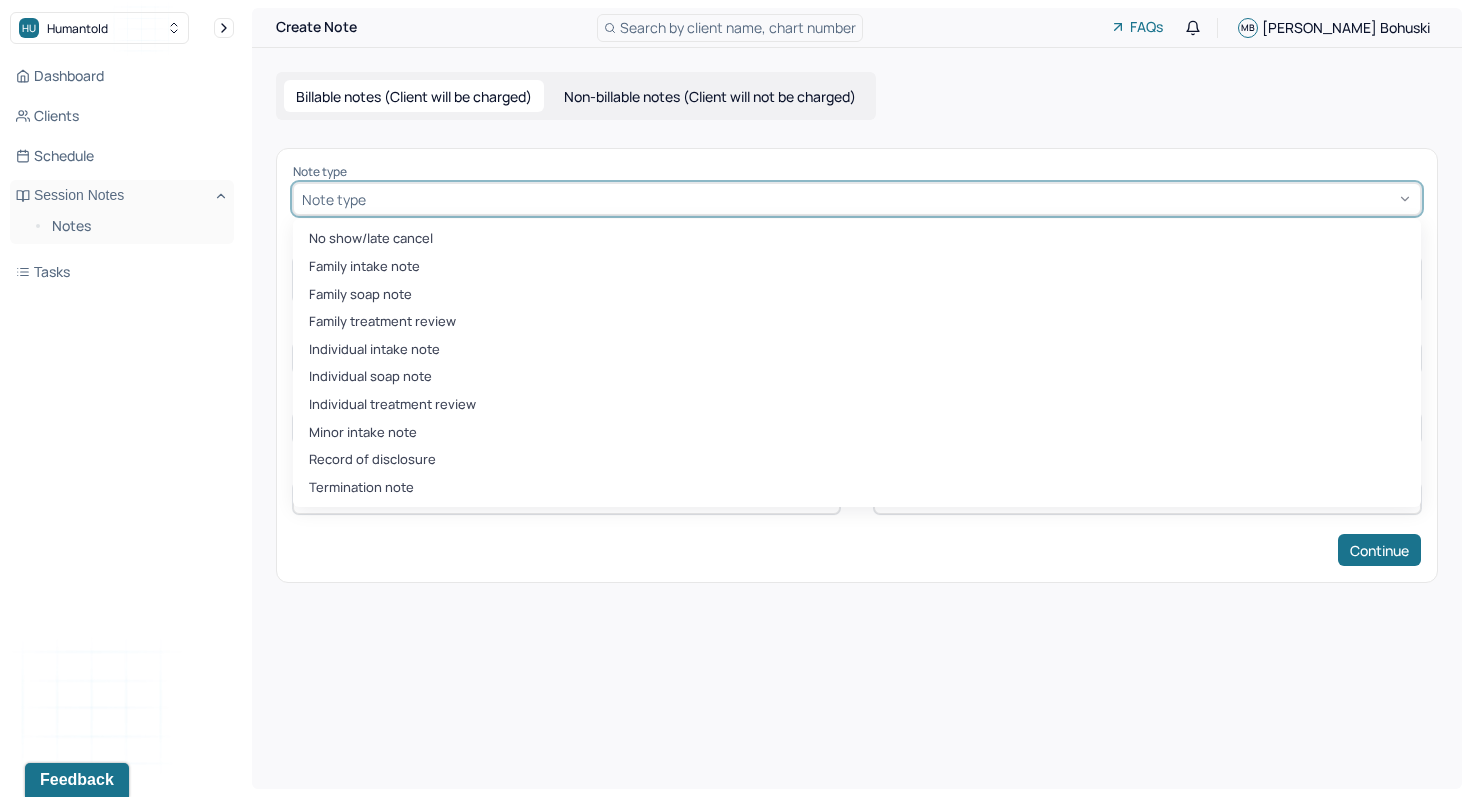 click on "Note type" at bounding box center (334, 199) 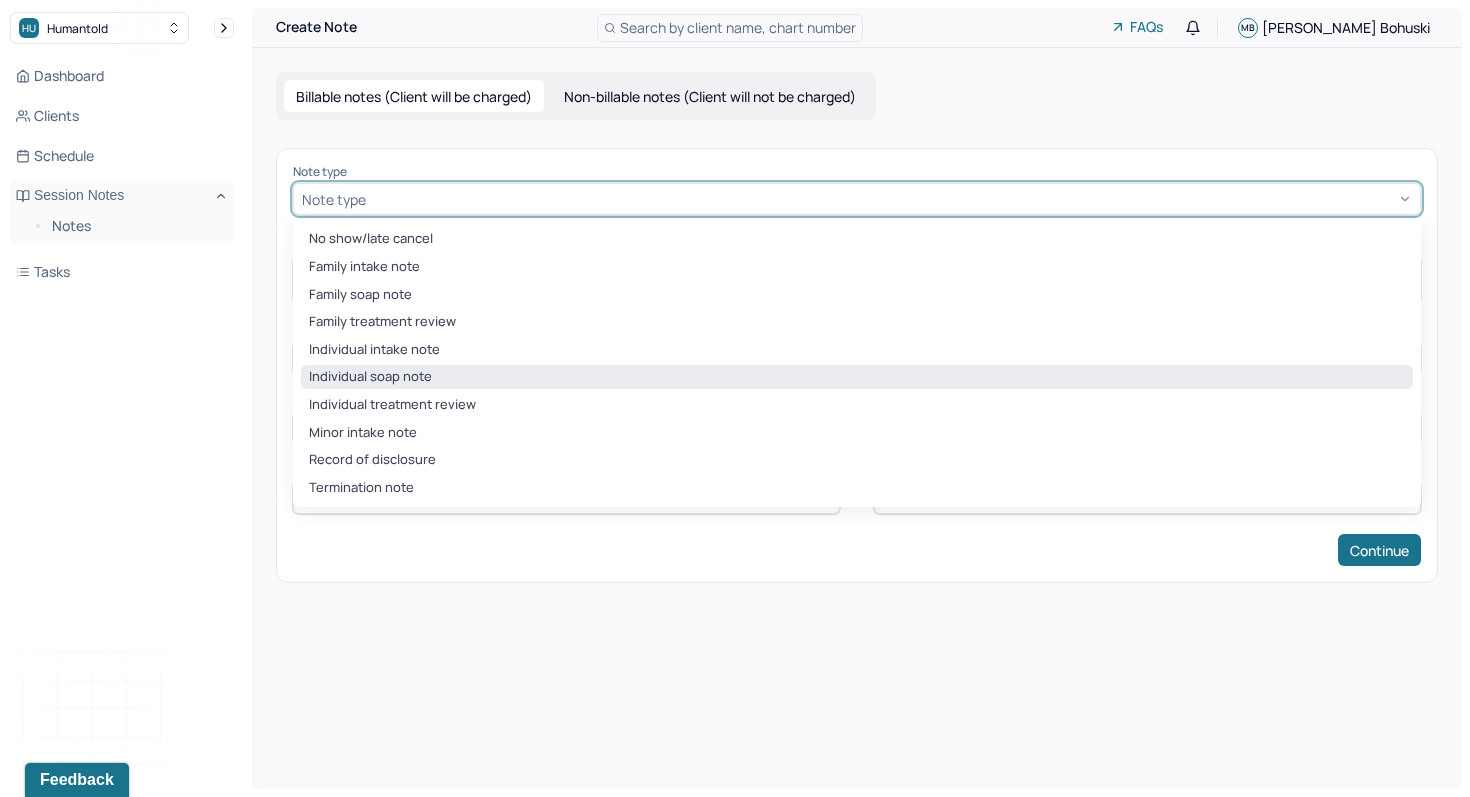 click on "Individual soap note" at bounding box center [857, 377] 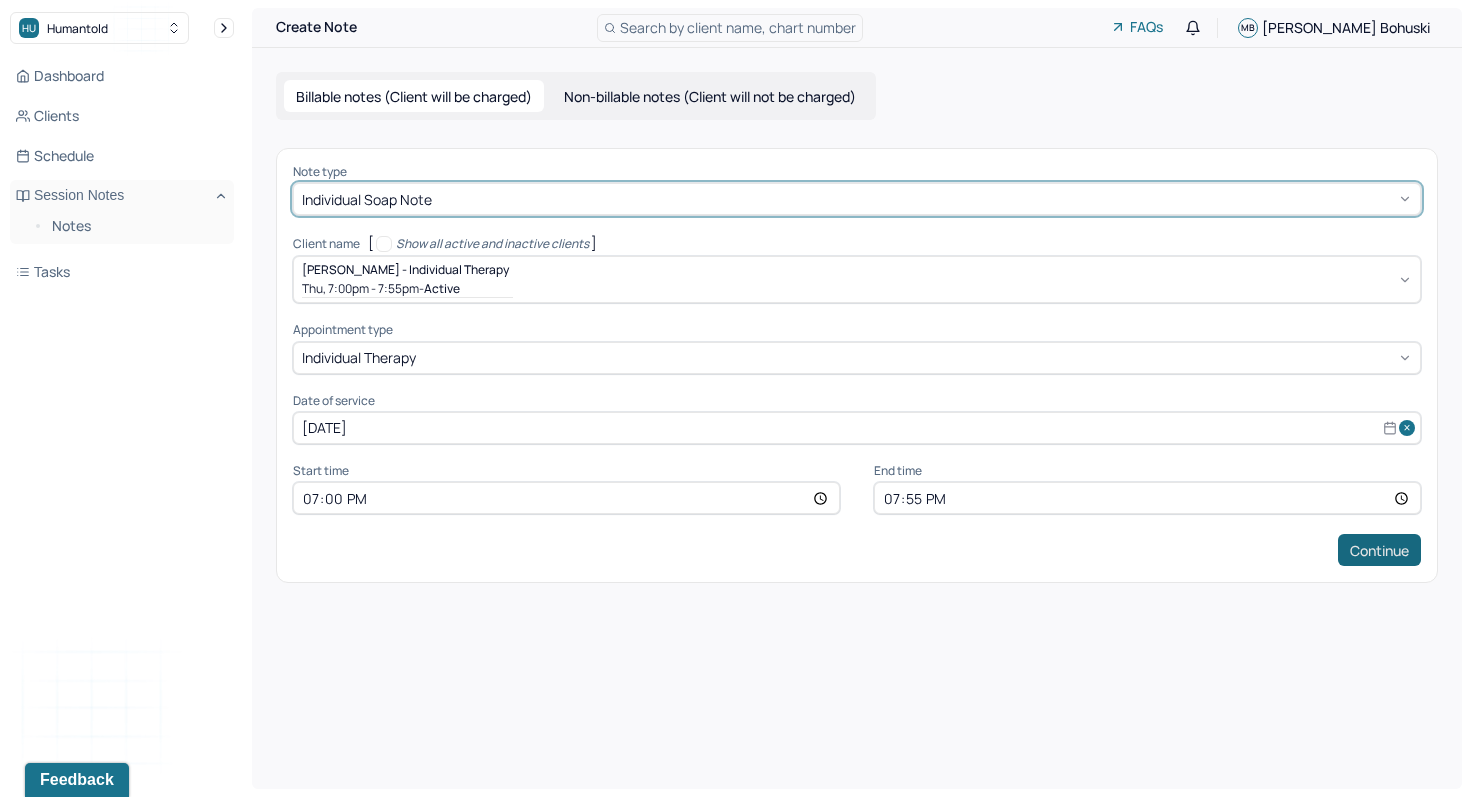 click on "Continue" at bounding box center (1379, 550) 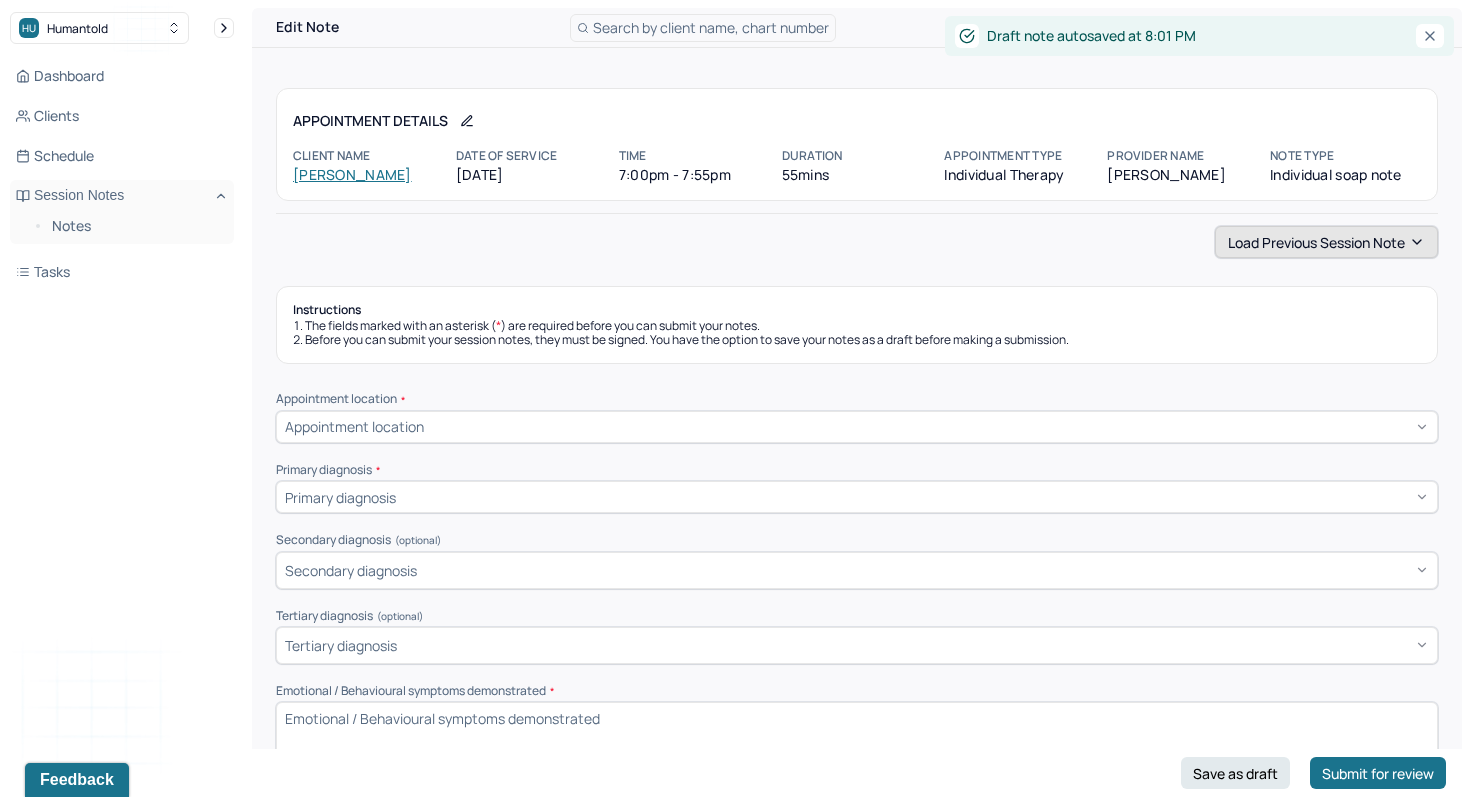 click on "Load previous session note" at bounding box center (1326, 242) 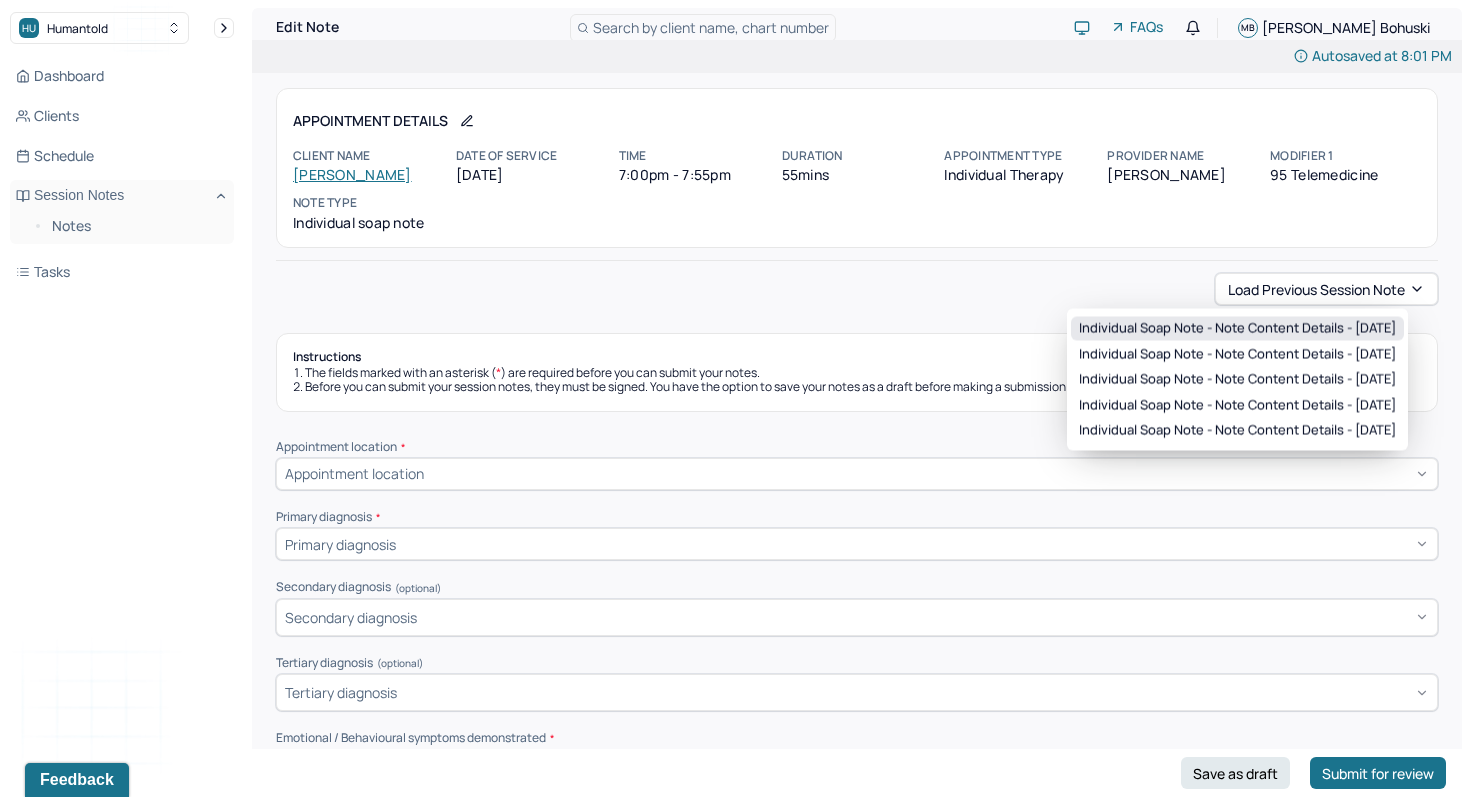 click on "Individual soap note   - Note content Details -   [DATE]" at bounding box center [1237, 329] 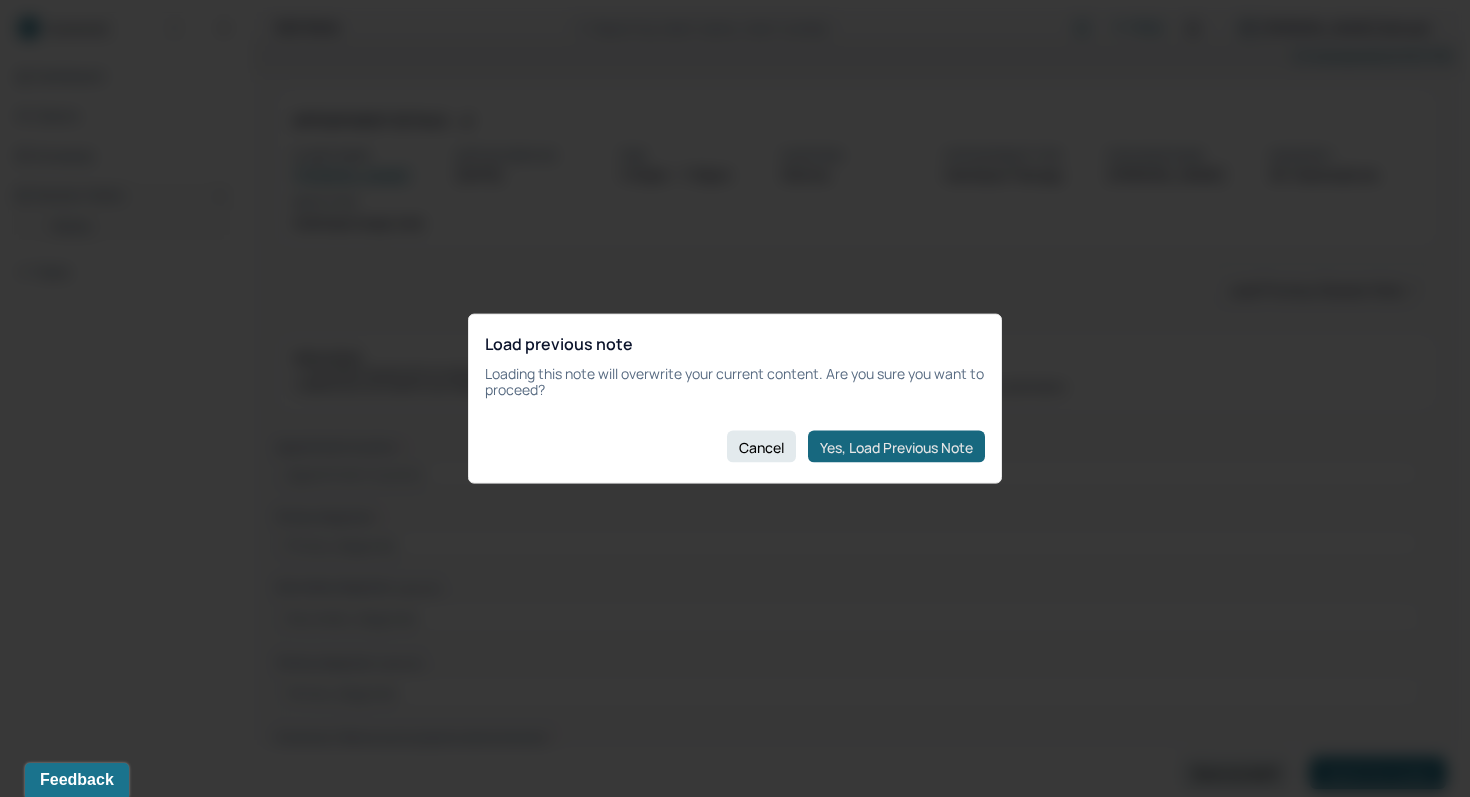 click on "Yes, Load Previous Note" at bounding box center (896, 447) 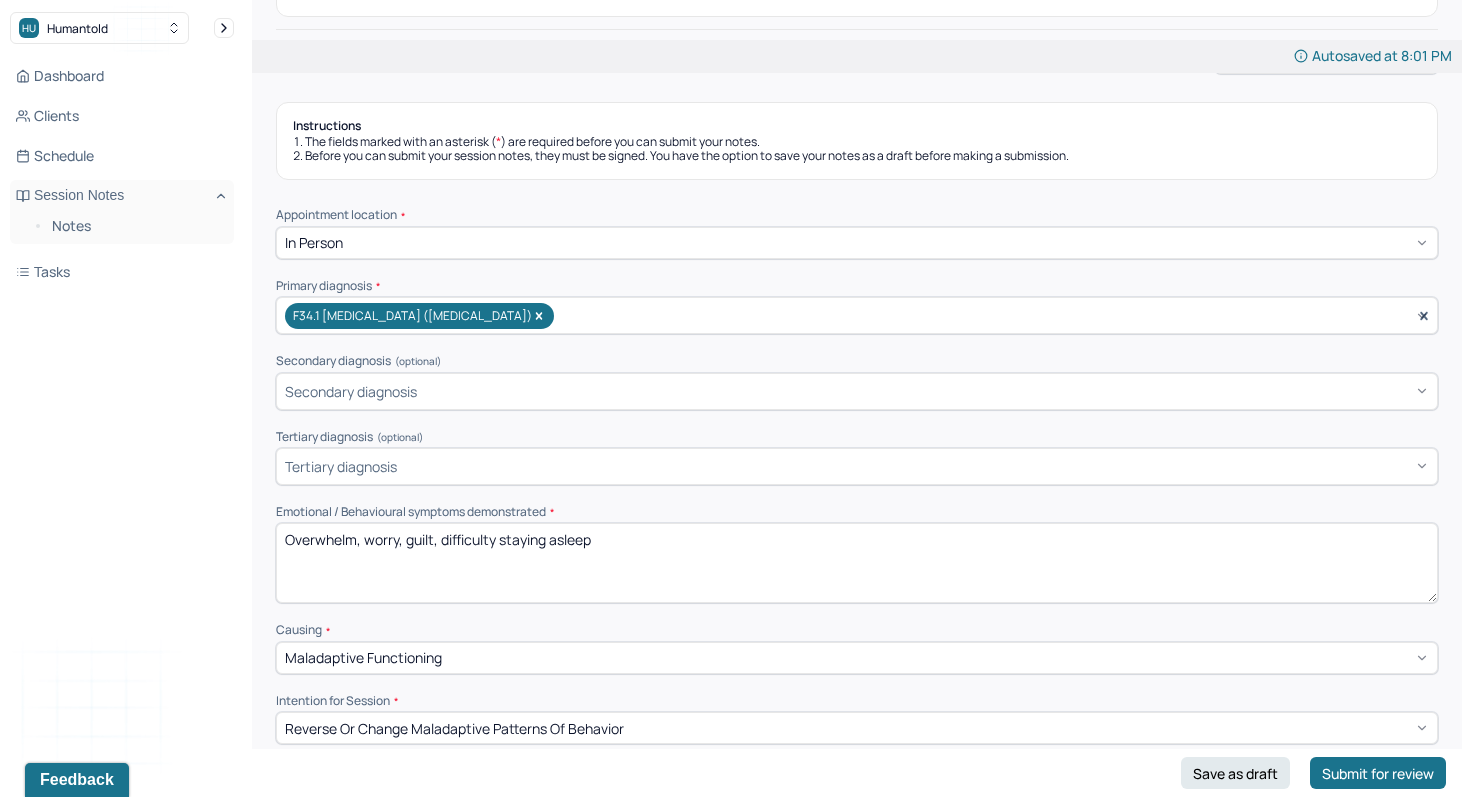 scroll, scrollTop: 200, scrollLeft: 0, axis: vertical 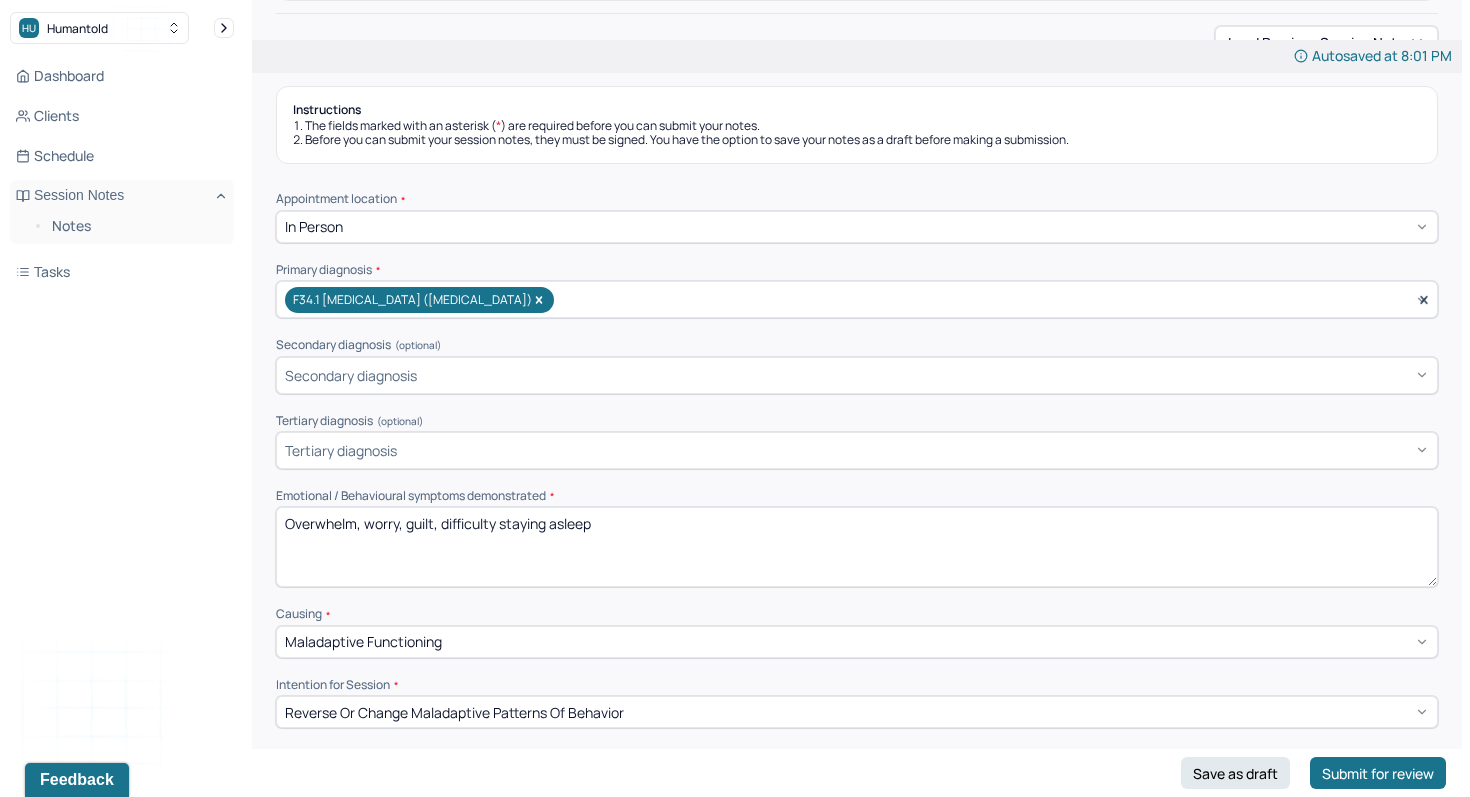 drag, startPoint x: 748, startPoint y: 540, endPoint x: 91, endPoint y: 515, distance: 657.47546 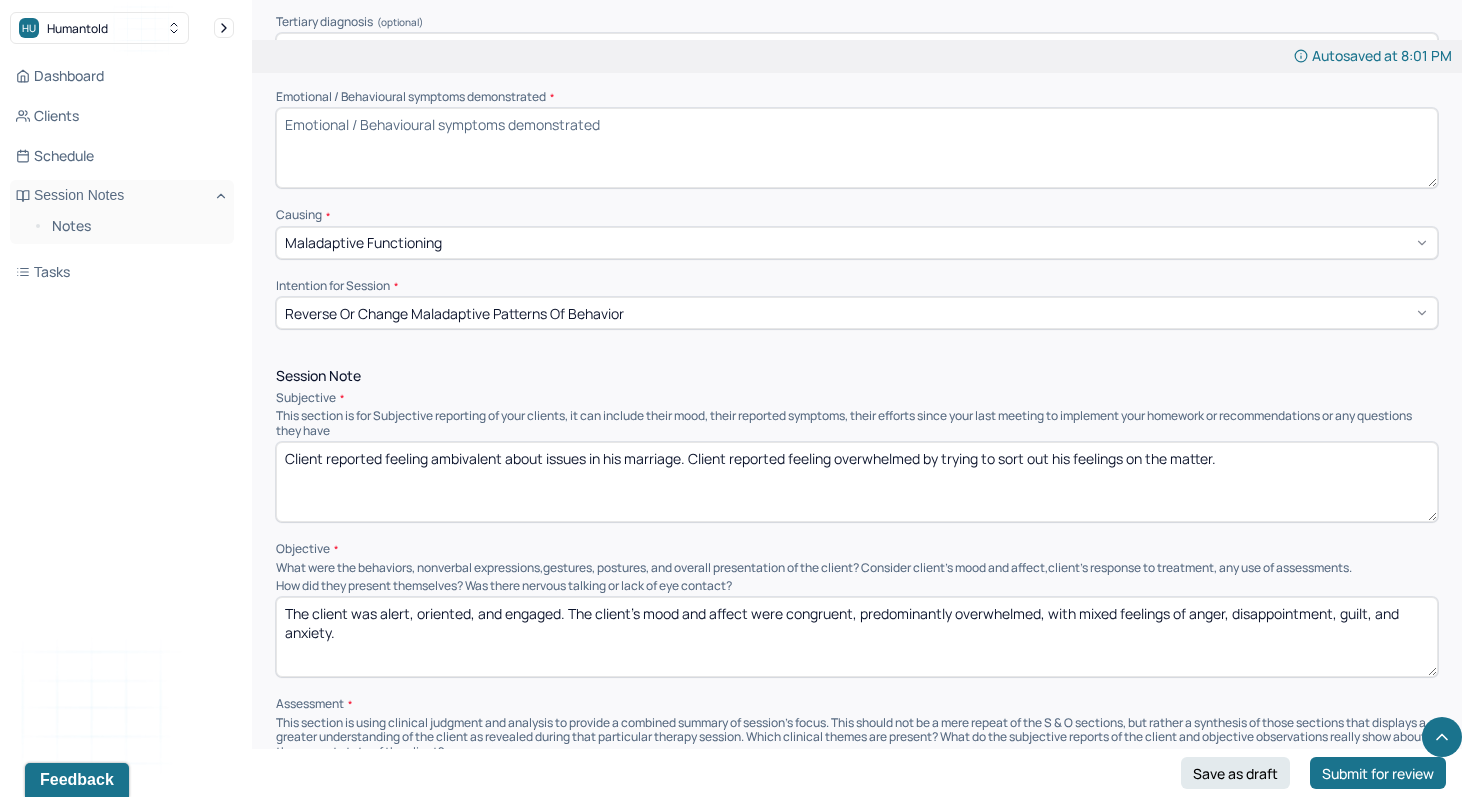 scroll, scrollTop: 604, scrollLeft: 0, axis: vertical 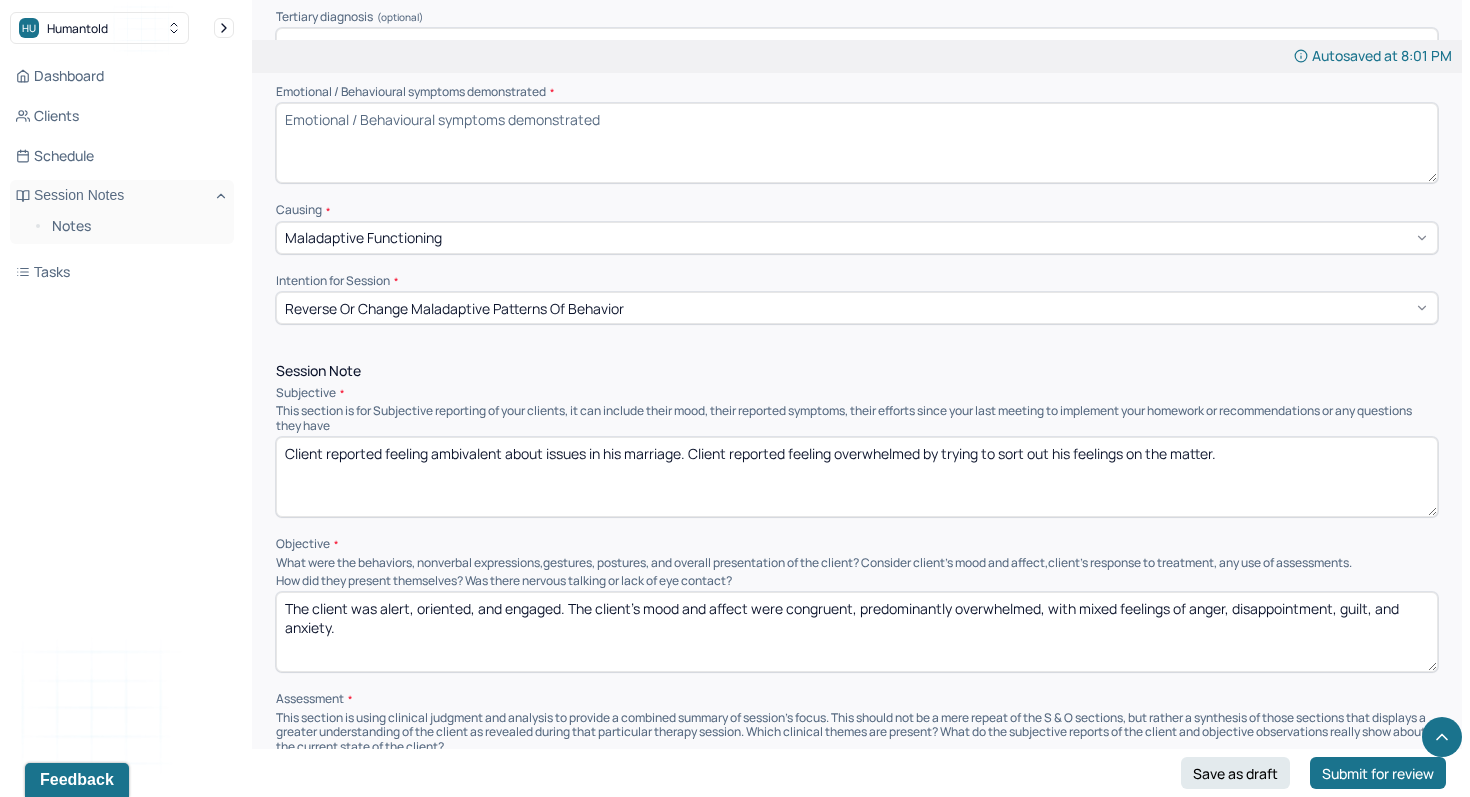 type 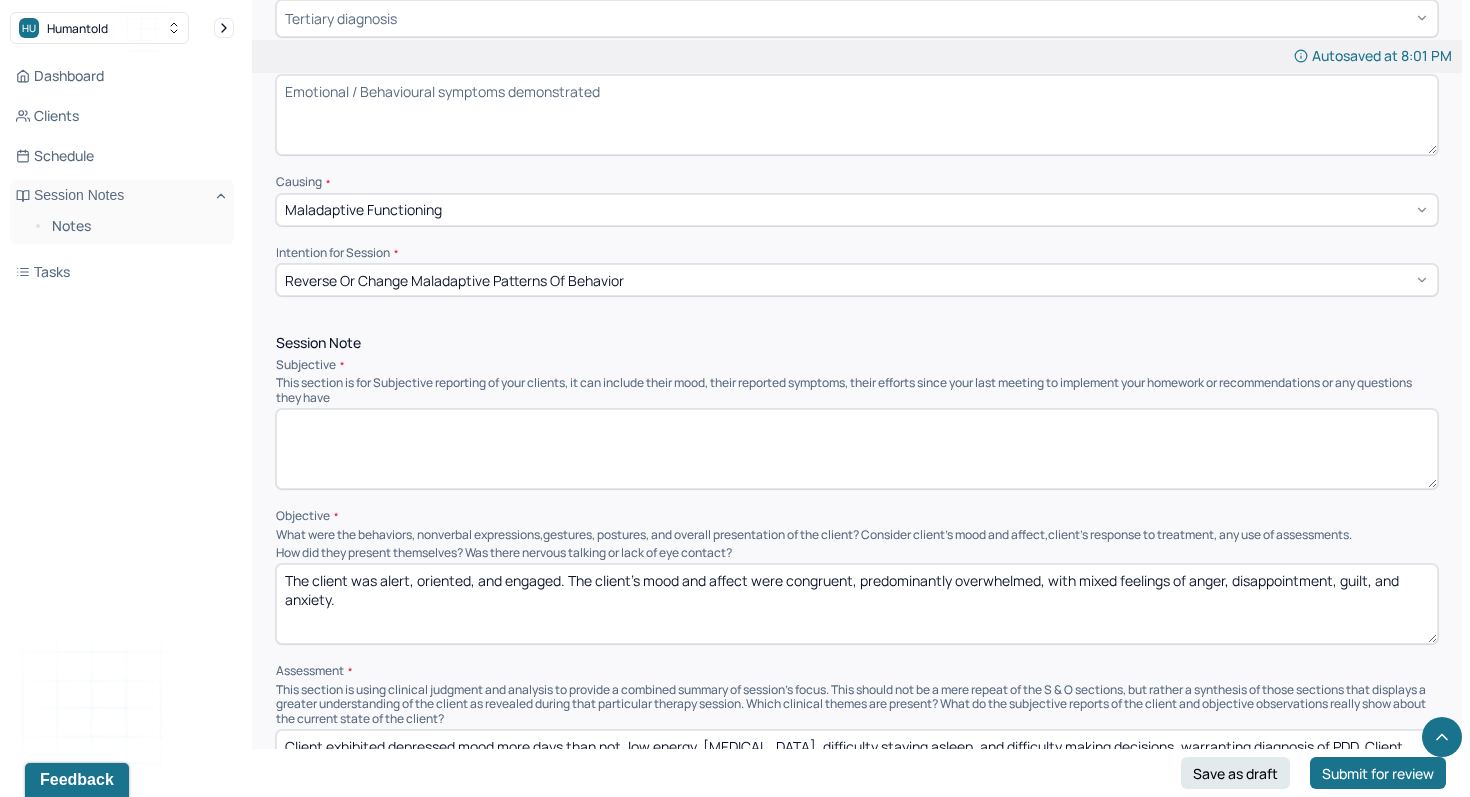 scroll, scrollTop: 642, scrollLeft: 0, axis: vertical 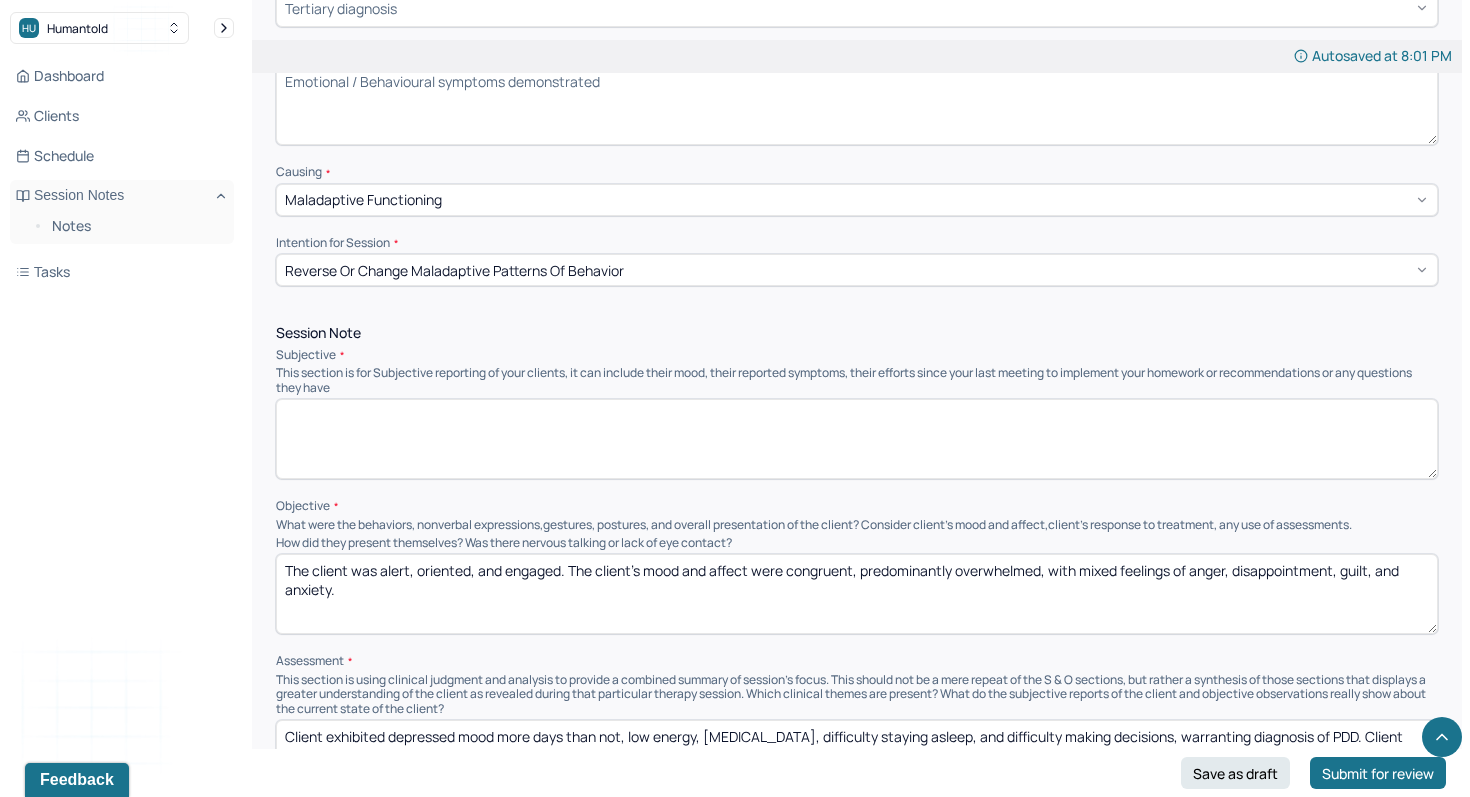 type 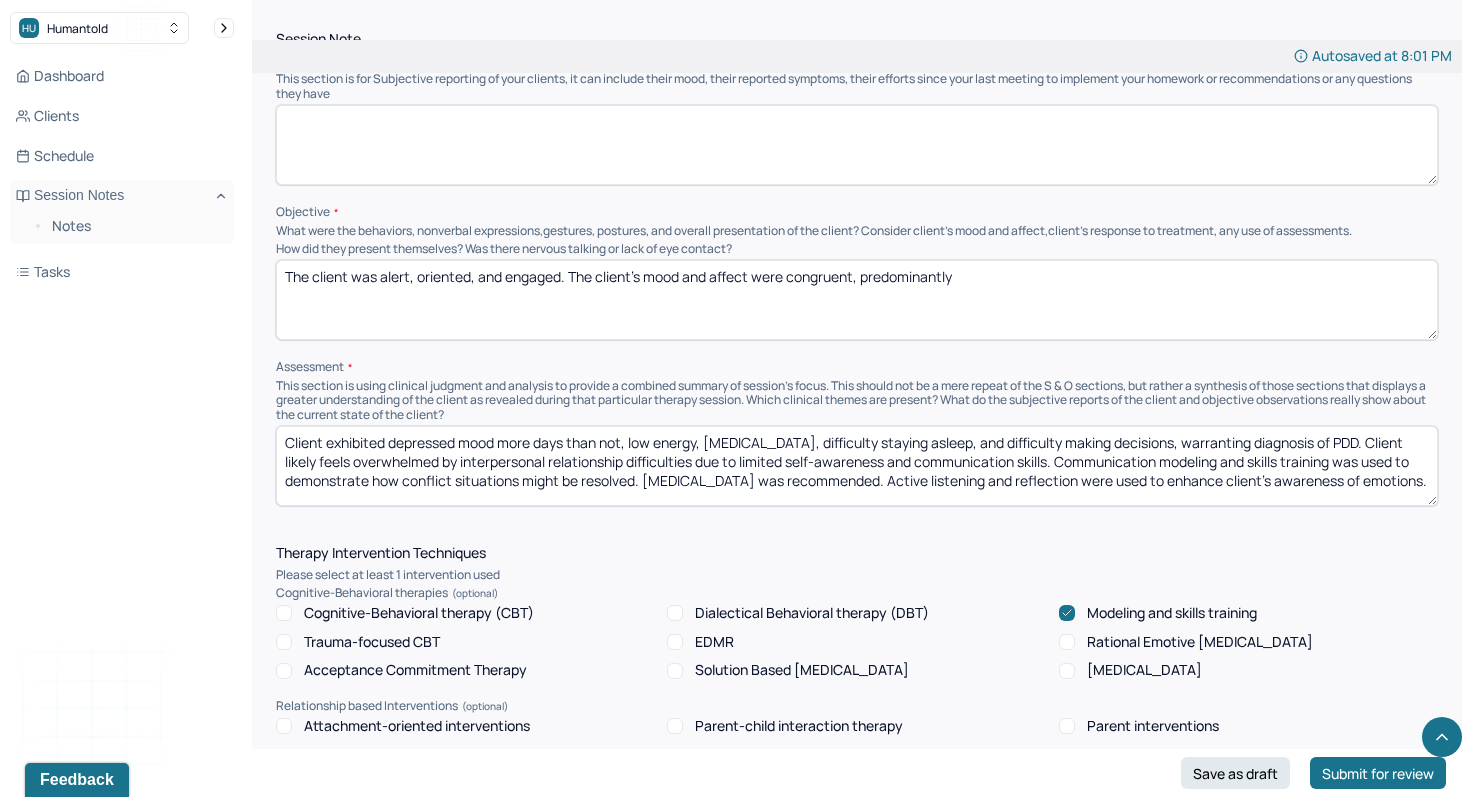 scroll, scrollTop: 945, scrollLeft: 0, axis: vertical 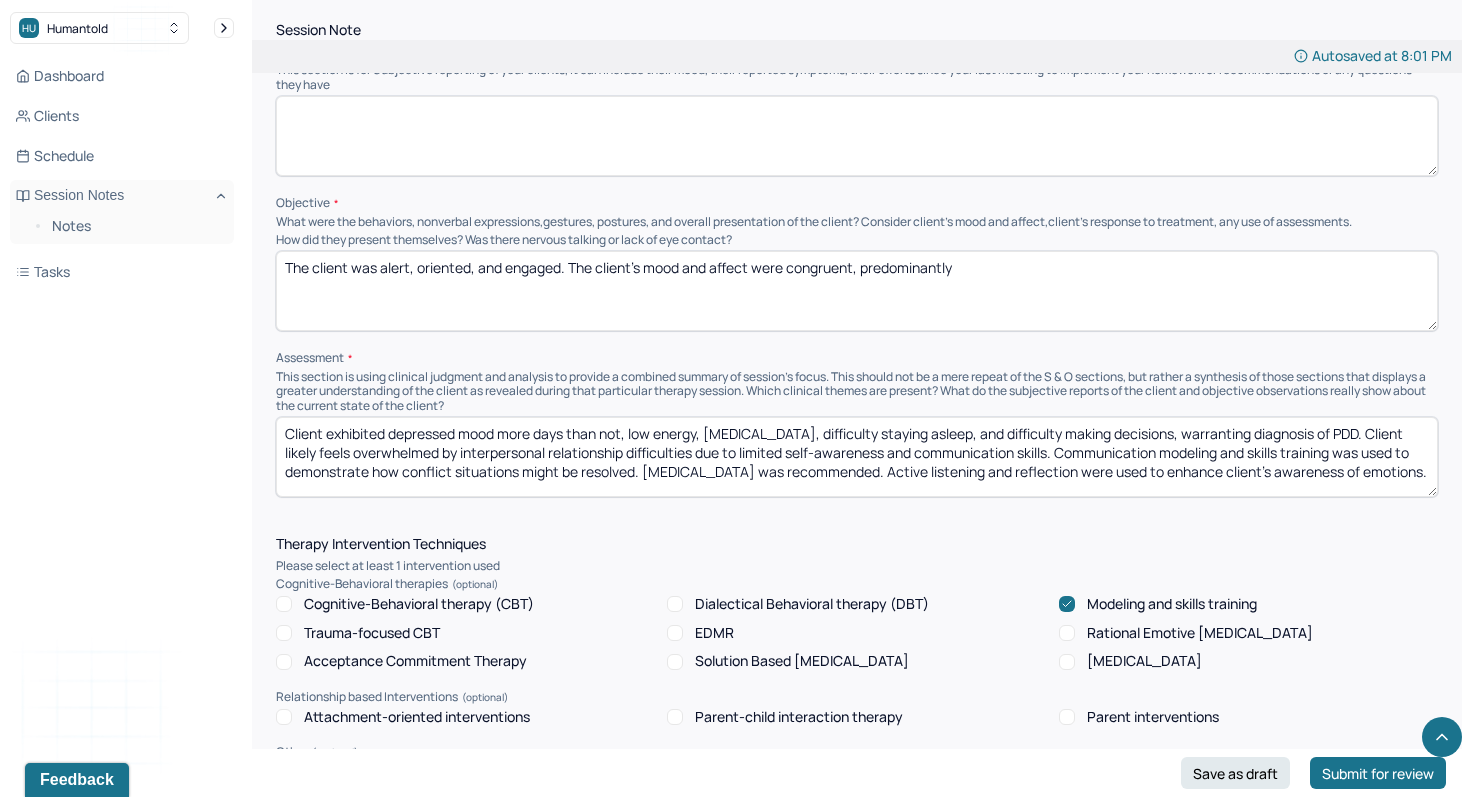 type on "The client was alert, oriented, and engaged. The client's mood and affect were congruent, predominantly" 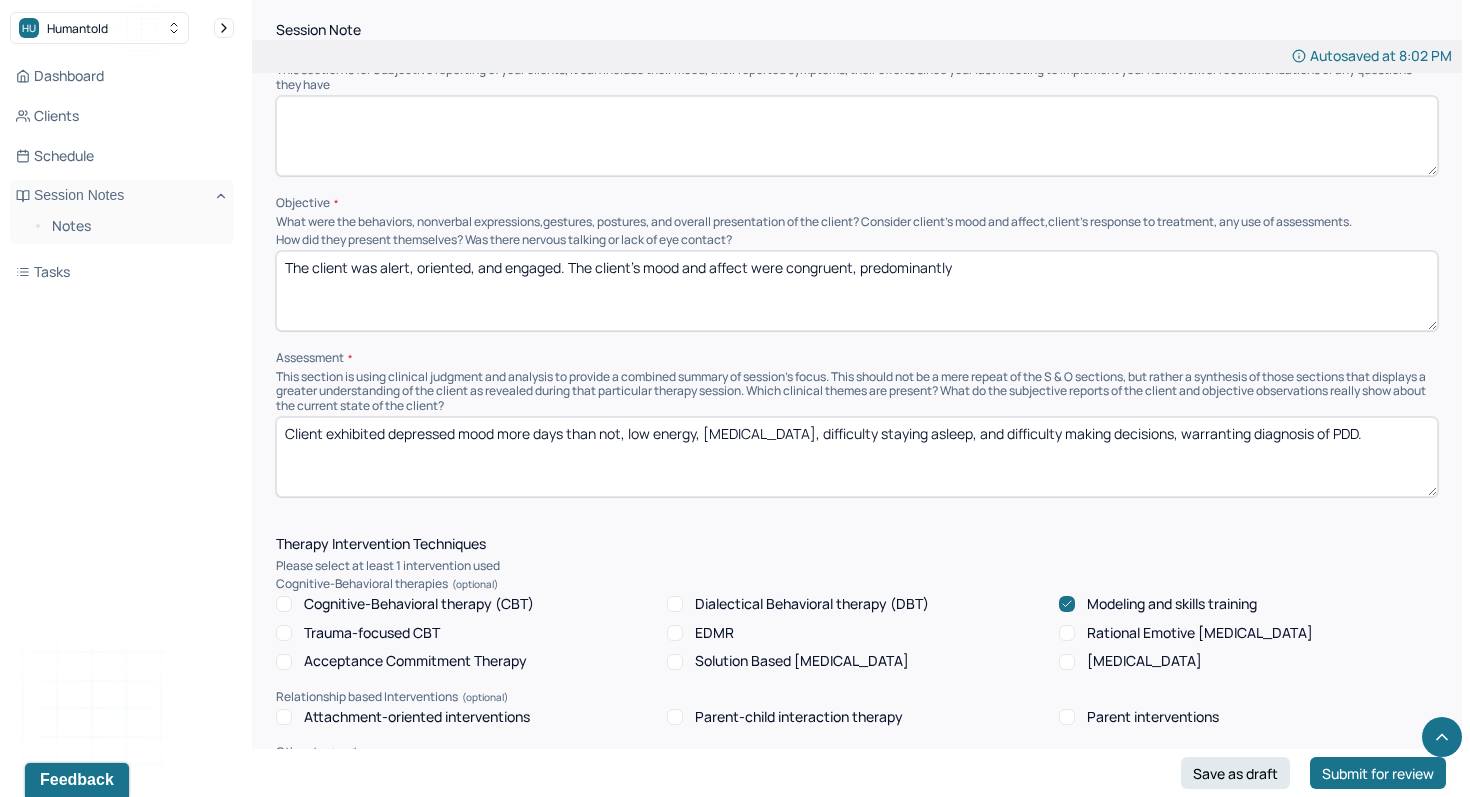 type on "Client exhibited depressed mood more days than not, low energy, [MEDICAL_DATA], difficulty staying asleep, and difficulty making decisions, warranting diagnosis of PDD." 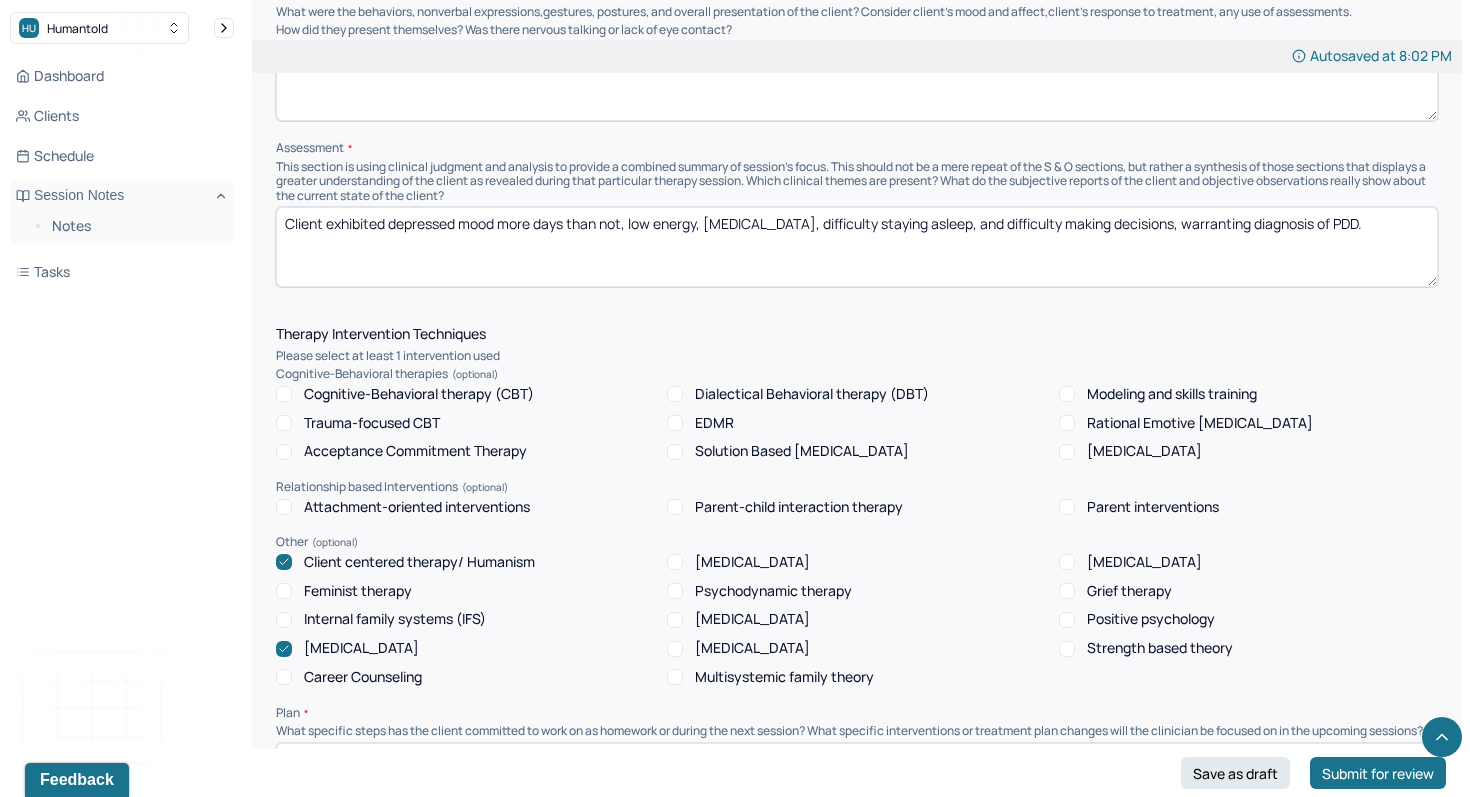 scroll, scrollTop: 1160, scrollLeft: 0, axis: vertical 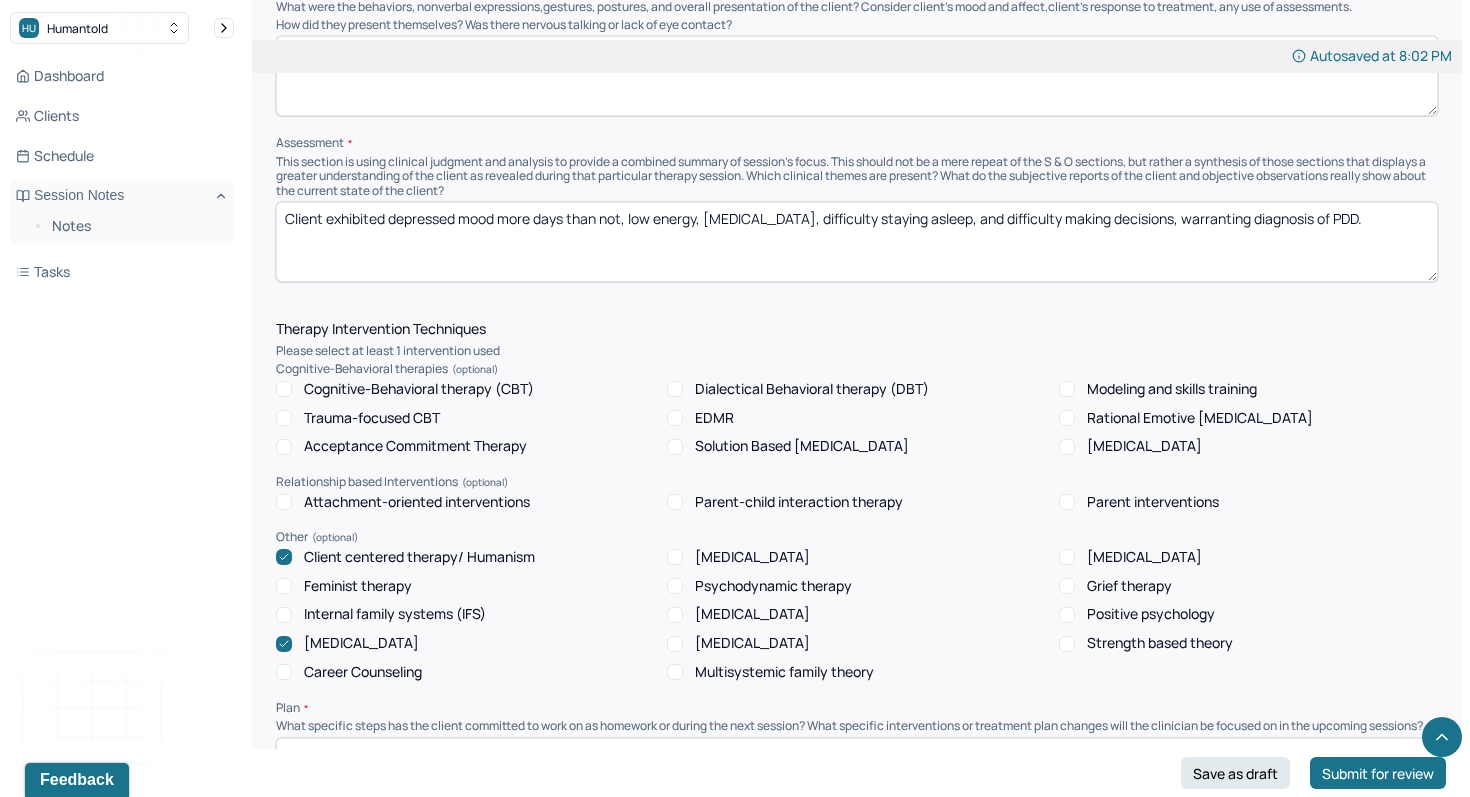 click 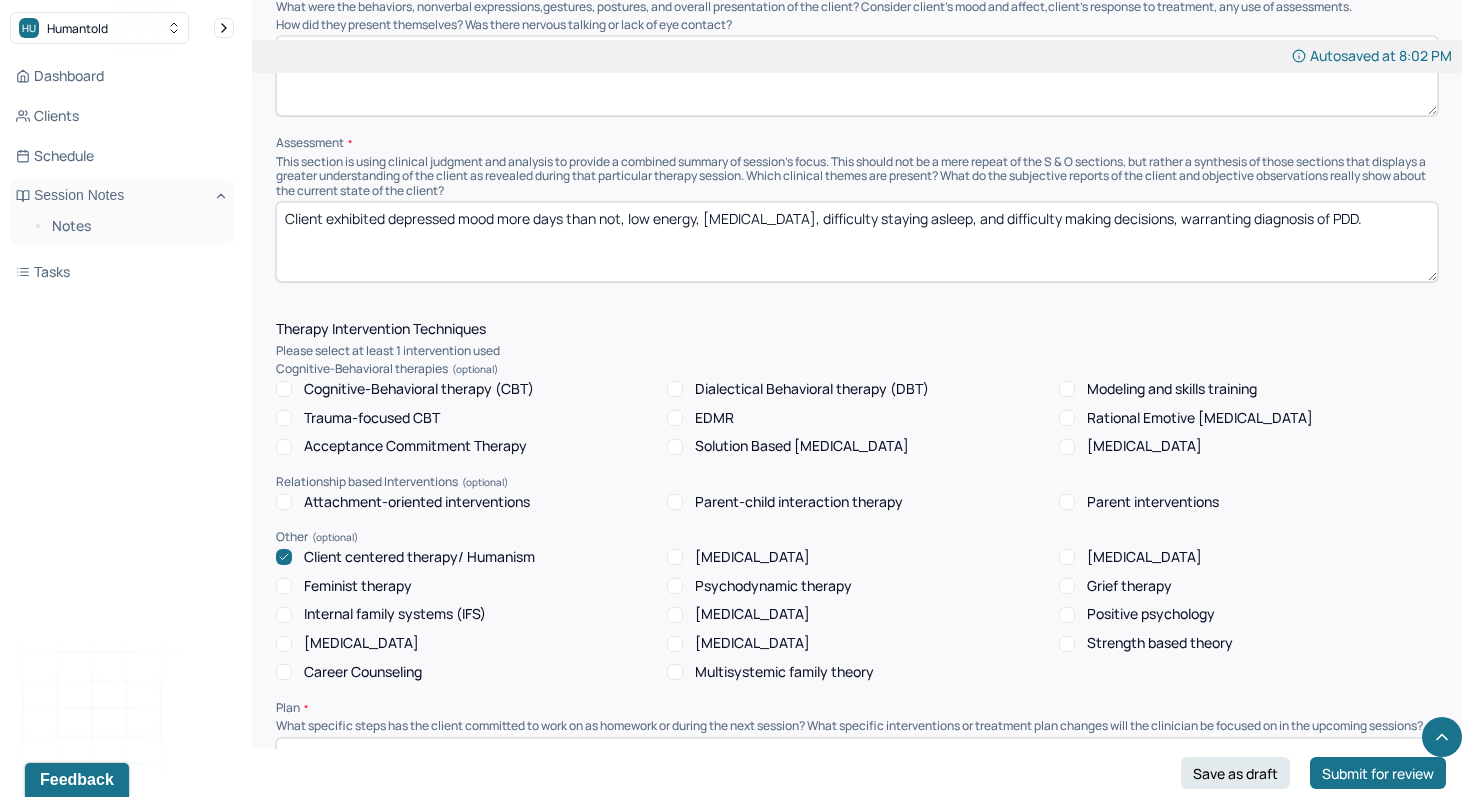 click 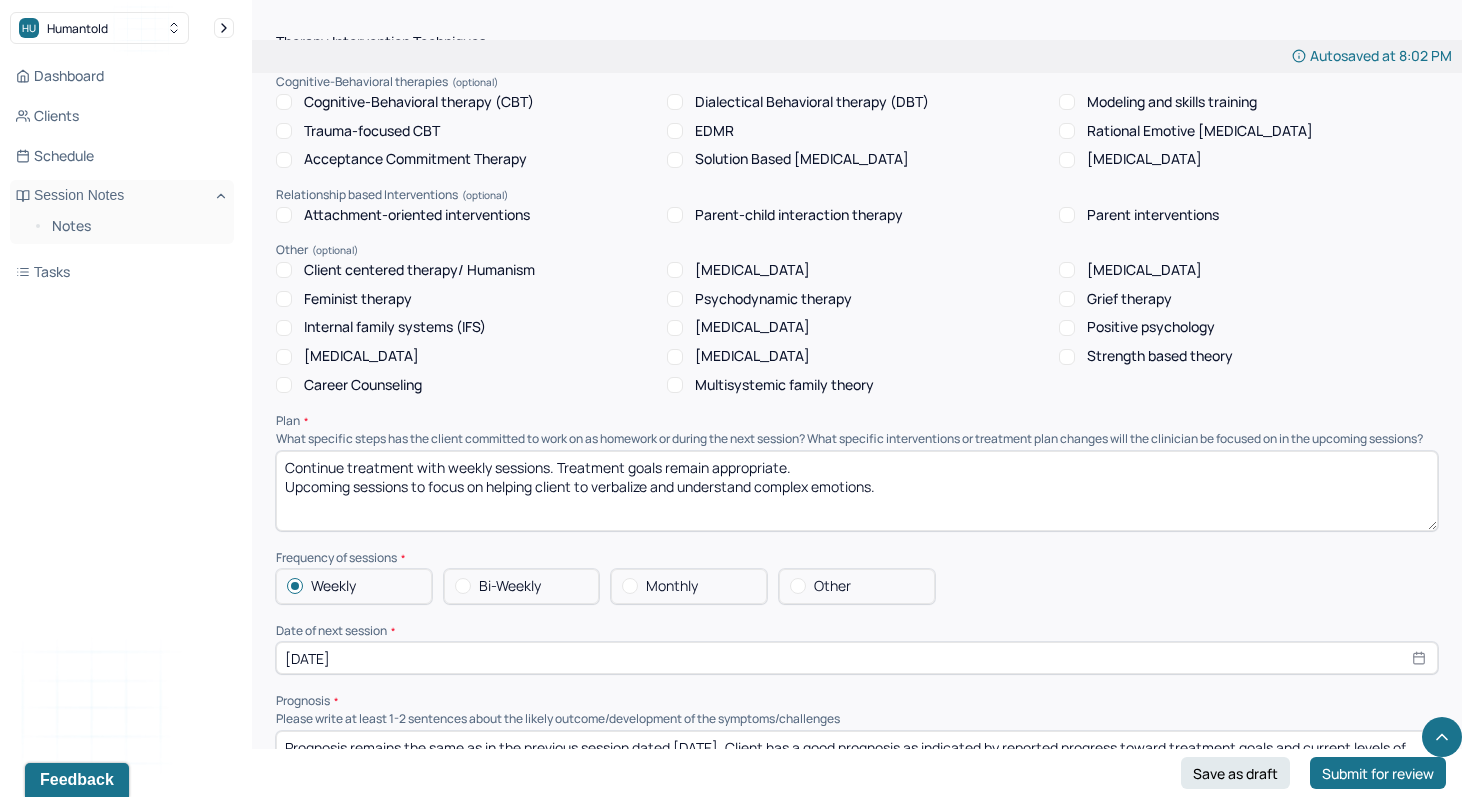scroll, scrollTop: 1497, scrollLeft: 0, axis: vertical 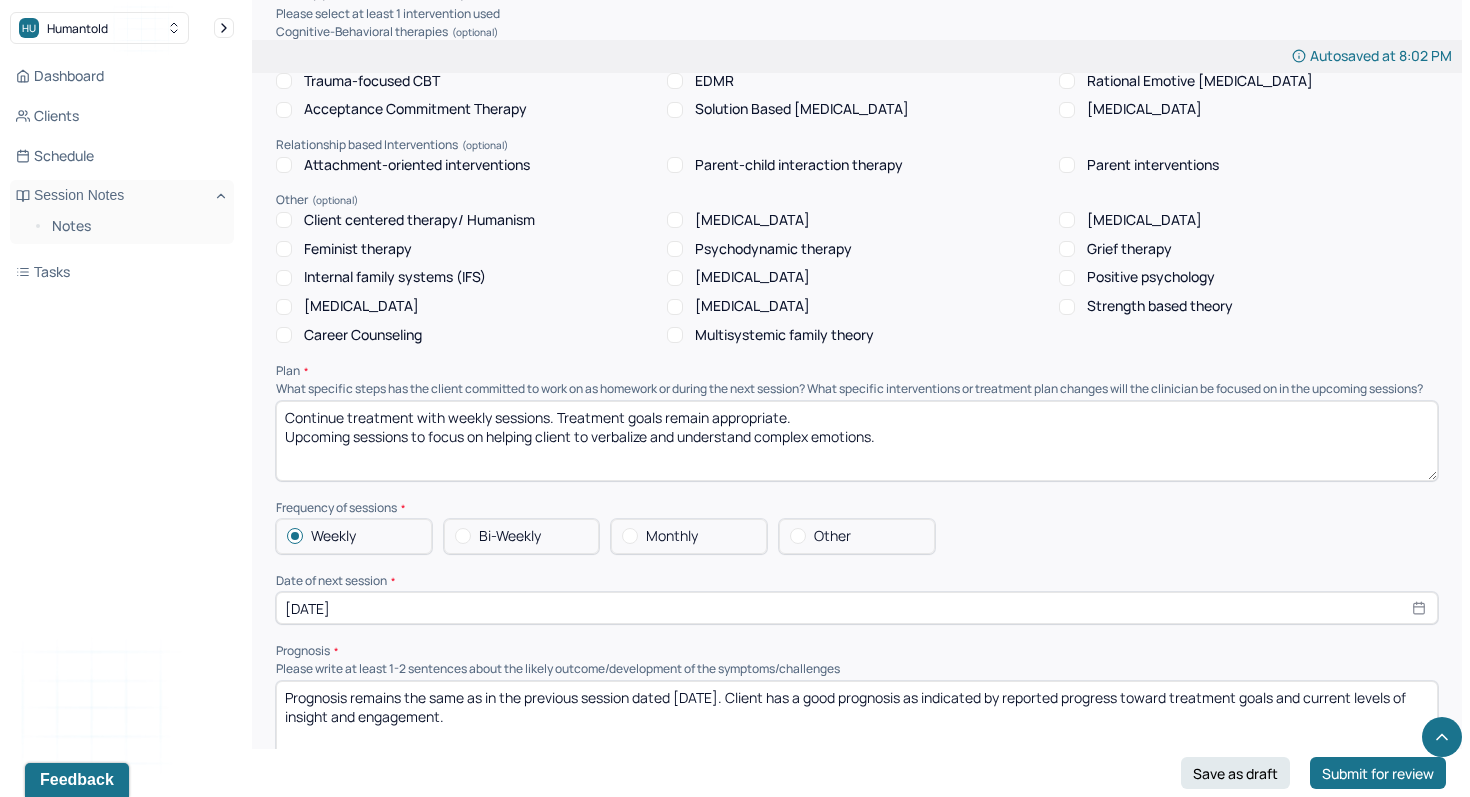 drag, startPoint x: 954, startPoint y: 469, endPoint x: 490, endPoint y: 444, distance: 464.673 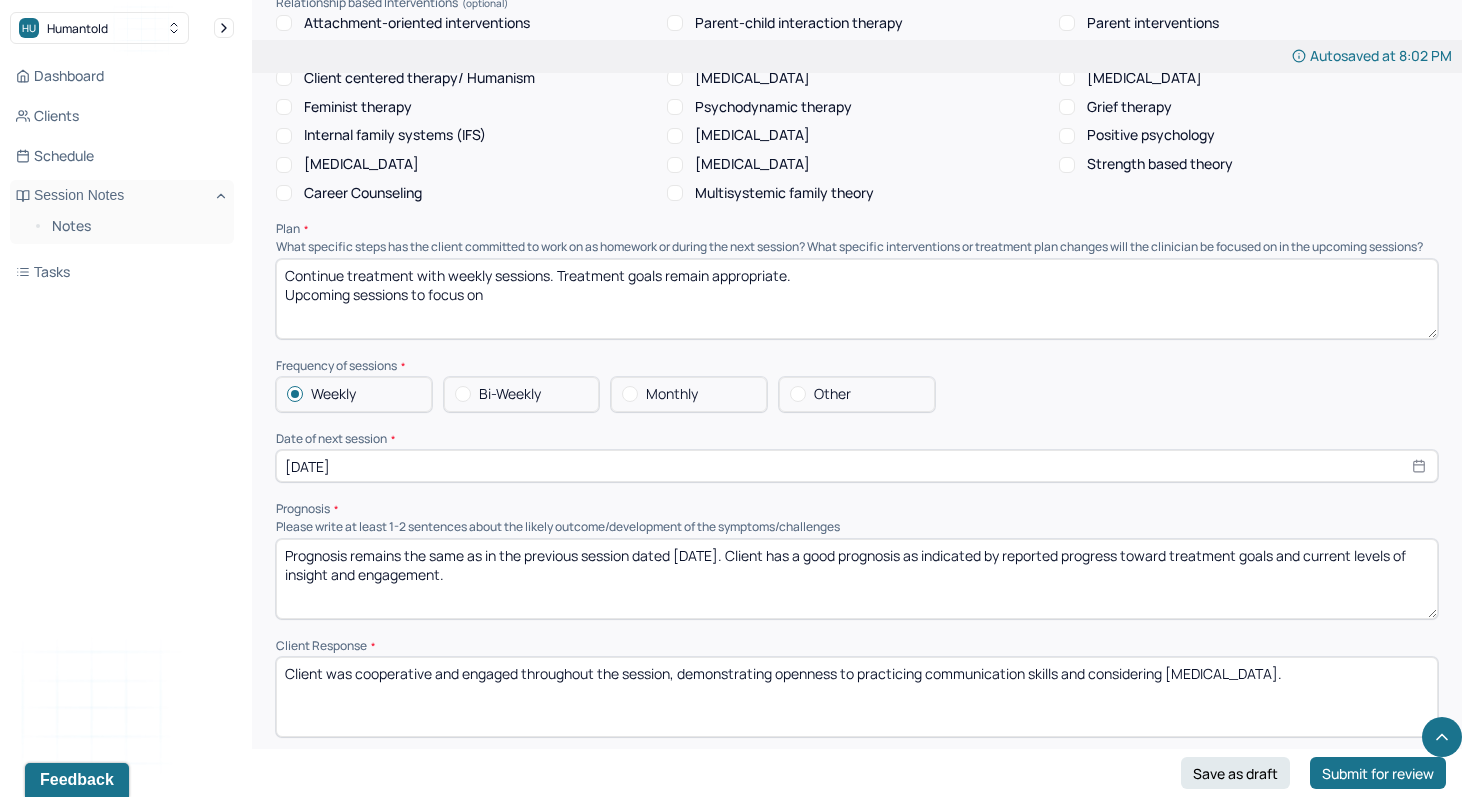 scroll, scrollTop: 1644, scrollLeft: 0, axis: vertical 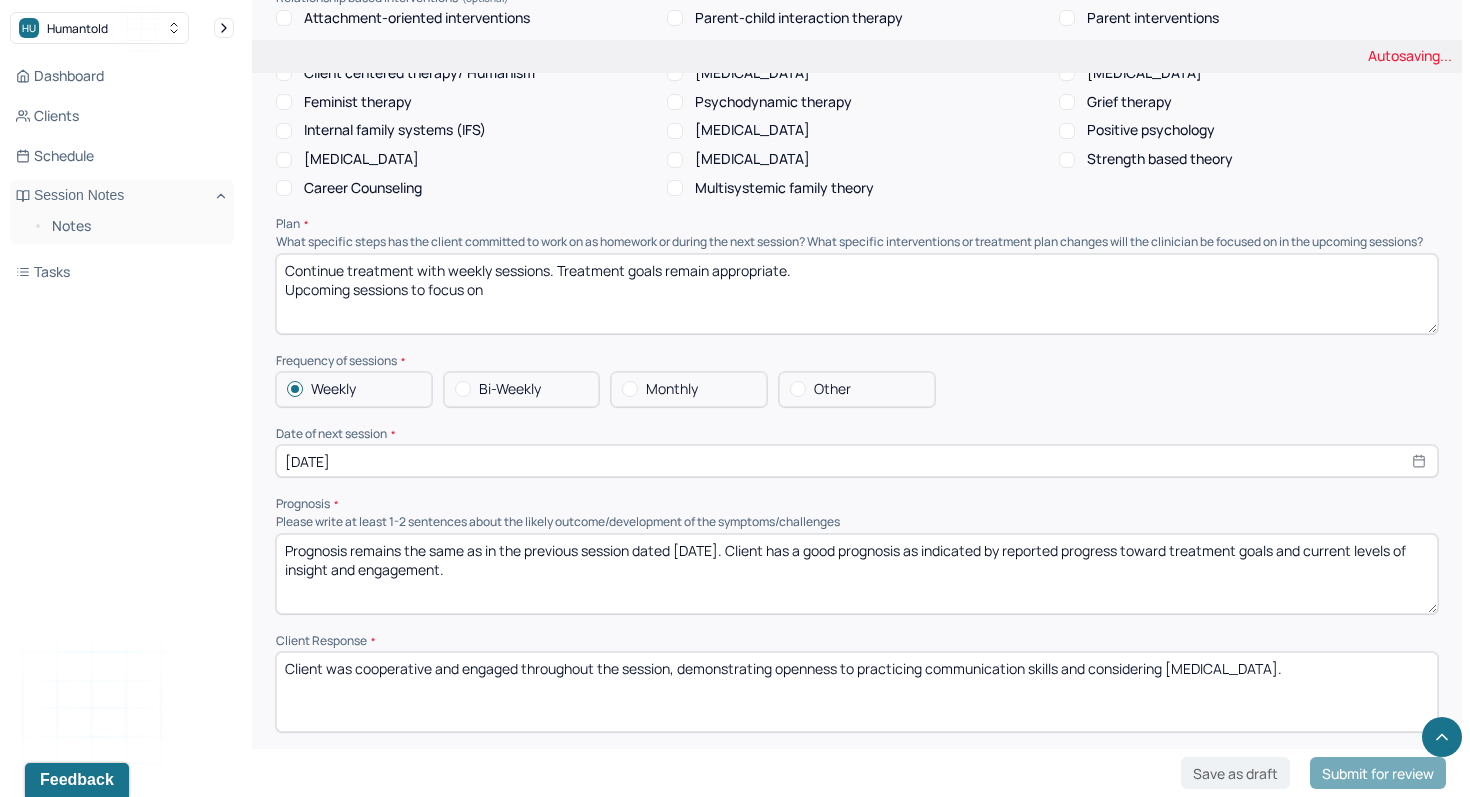 type on "Continue treatment with weekly sessions. Treatment goals remain appropriate.
Upcoming sessions to focus on" 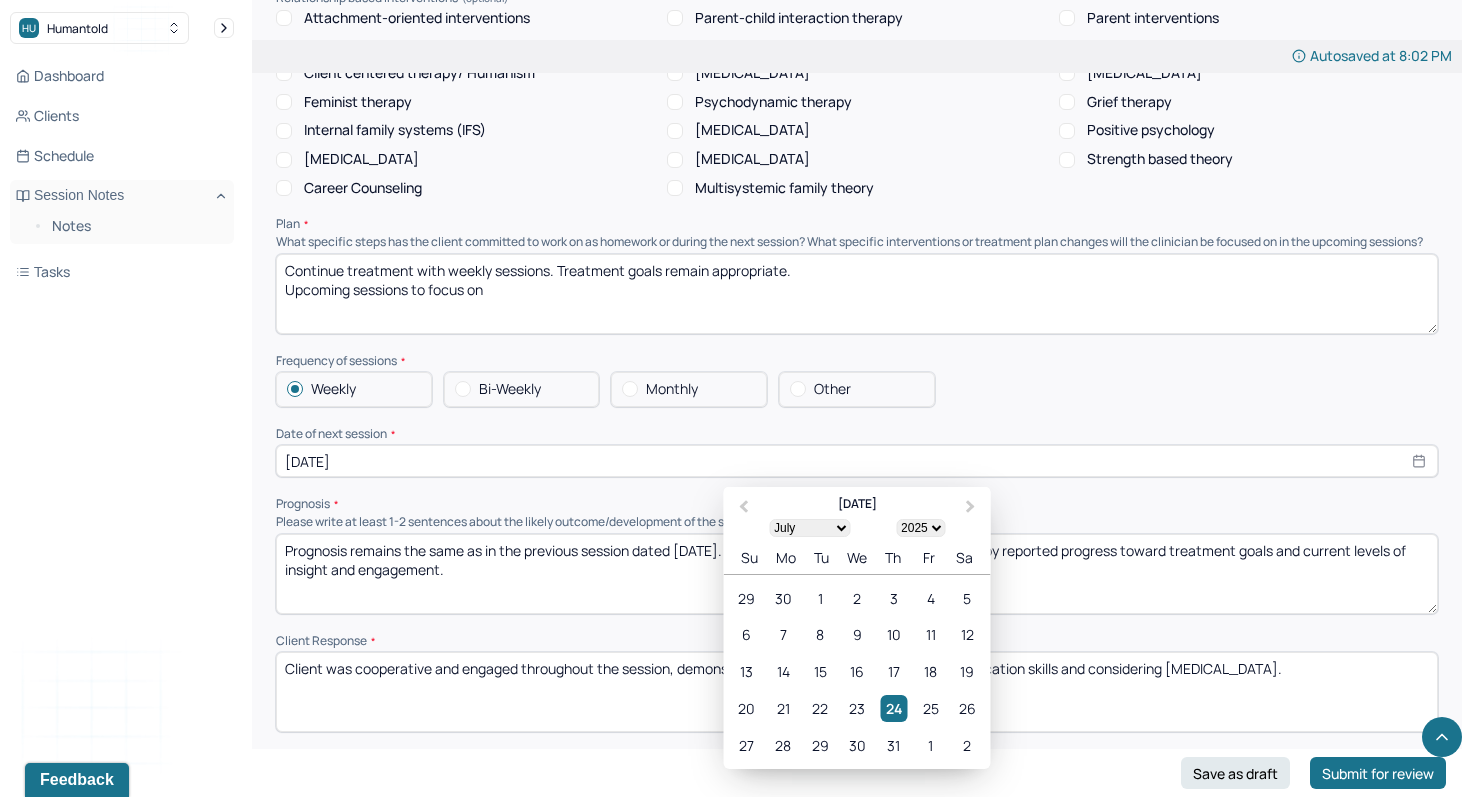 click on "[DATE]" at bounding box center (857, 461) 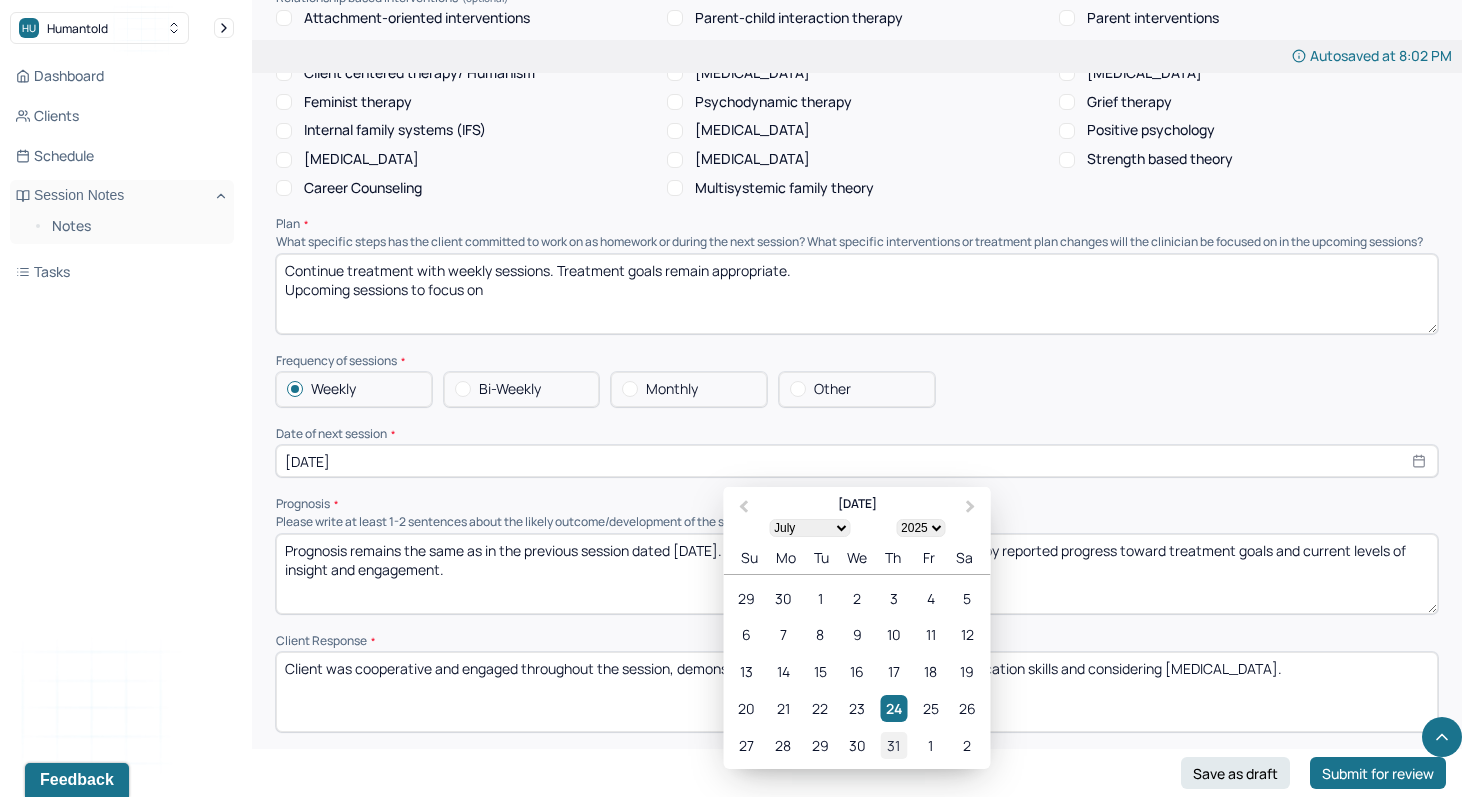 click on "31" at bounding box center [893, 745] 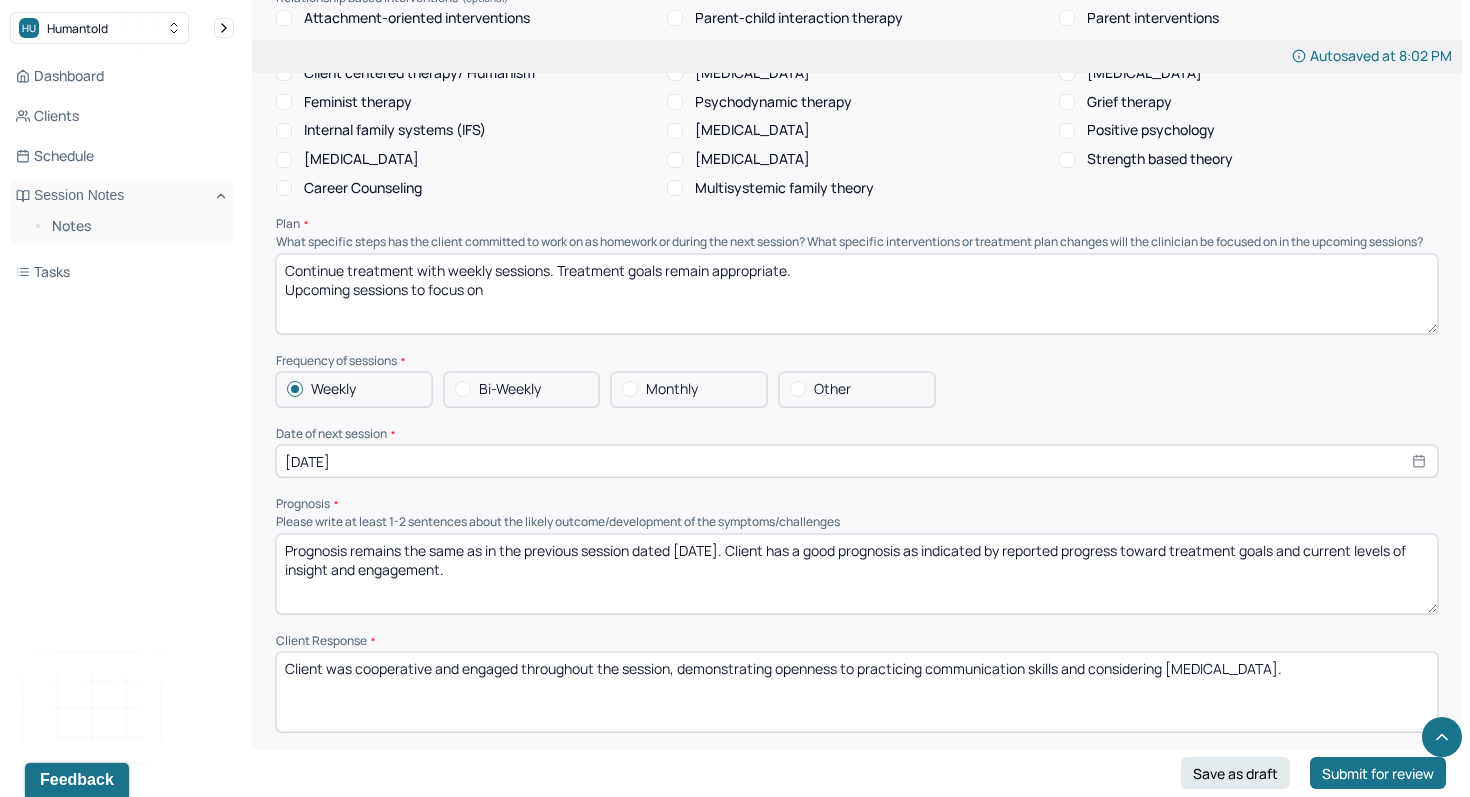click on "Prognosis remains the same as in the previous session dated [DATE]. Client has a good prognosis as indicated by reported progress toward treatment goals and current levels of insight and engagement." at bounding box center (857, 574) 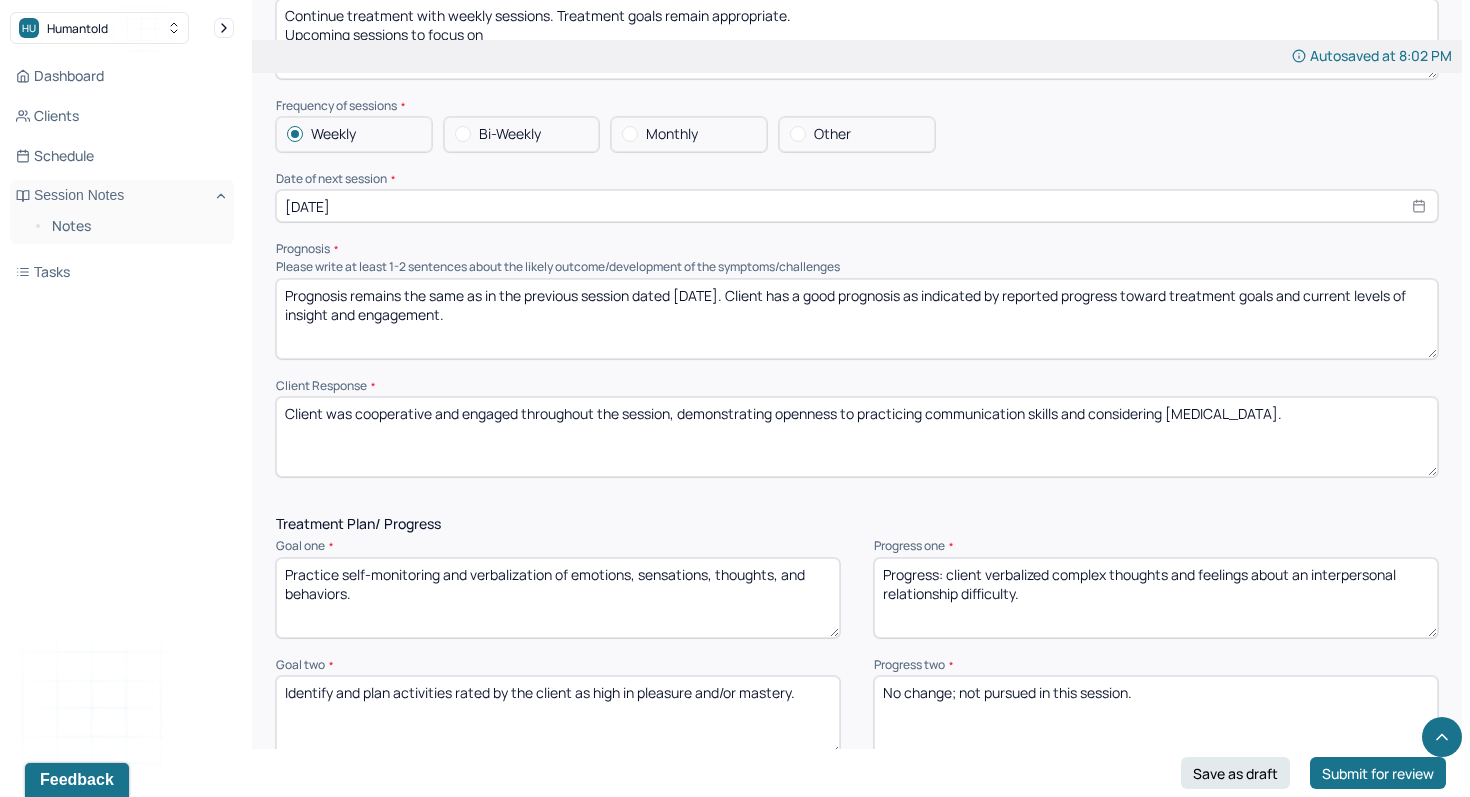 scroll, scrollTop: 1949, scrollLeft: 0, axis: vertical 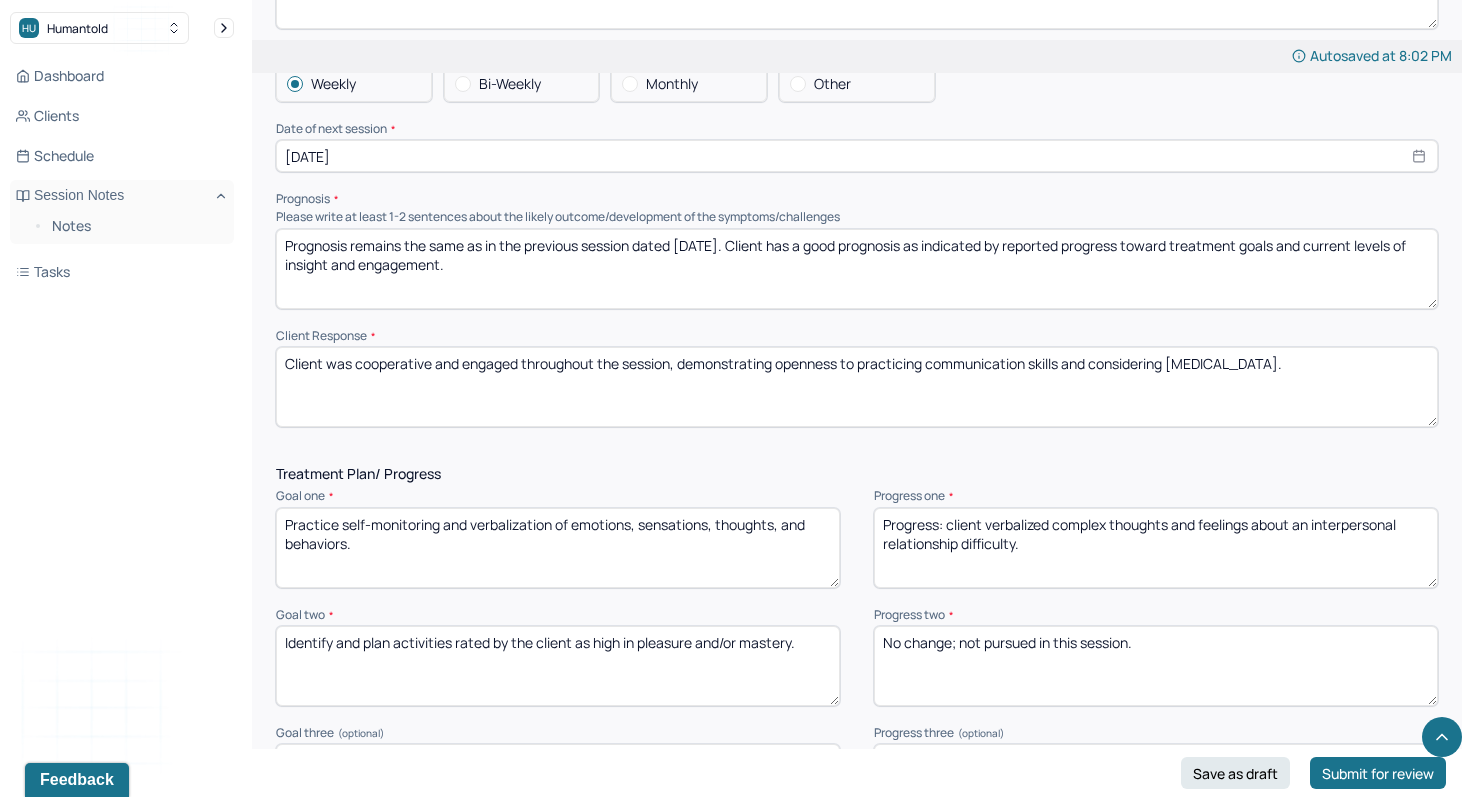 type on "Prognosis remains the same as in the previous session dated [DATE]. Client has a good prognosis as indicated by reported progress toward treatment goals and current levels of insight and engagement." 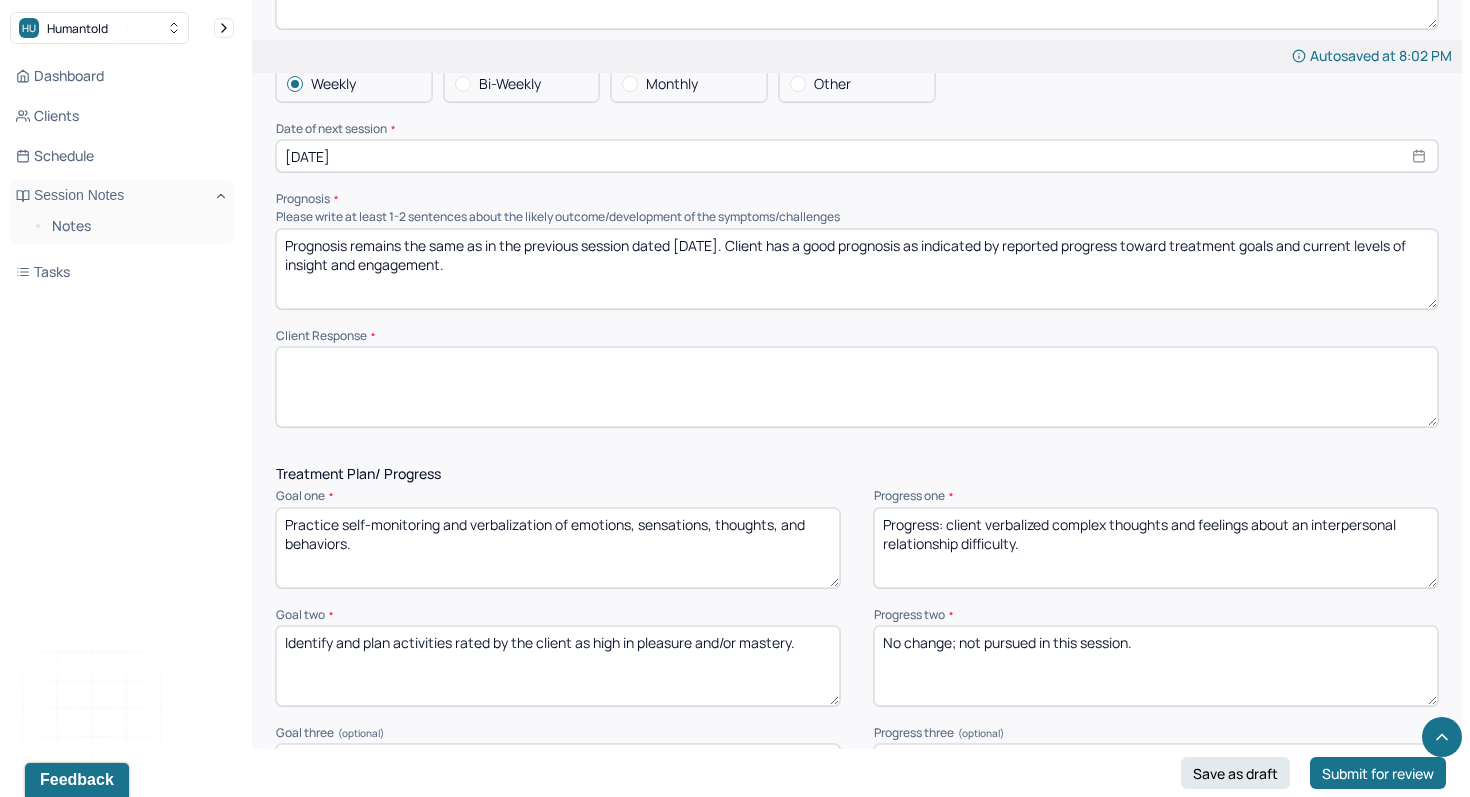 type 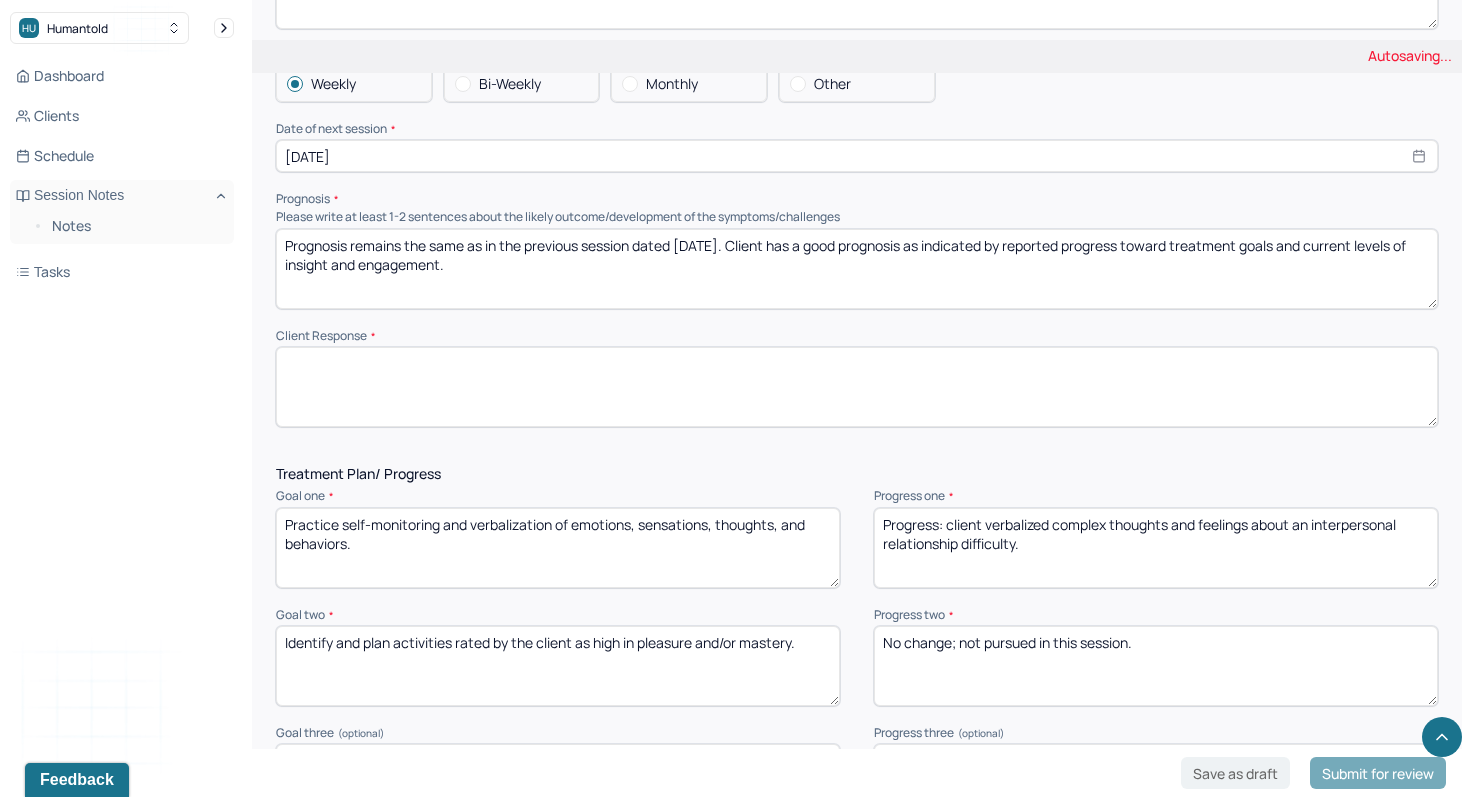 drag, startPoint x: 1065, startPoint y: 566, endPoint x: 708, endPoint y: 431, distance: 381.67264 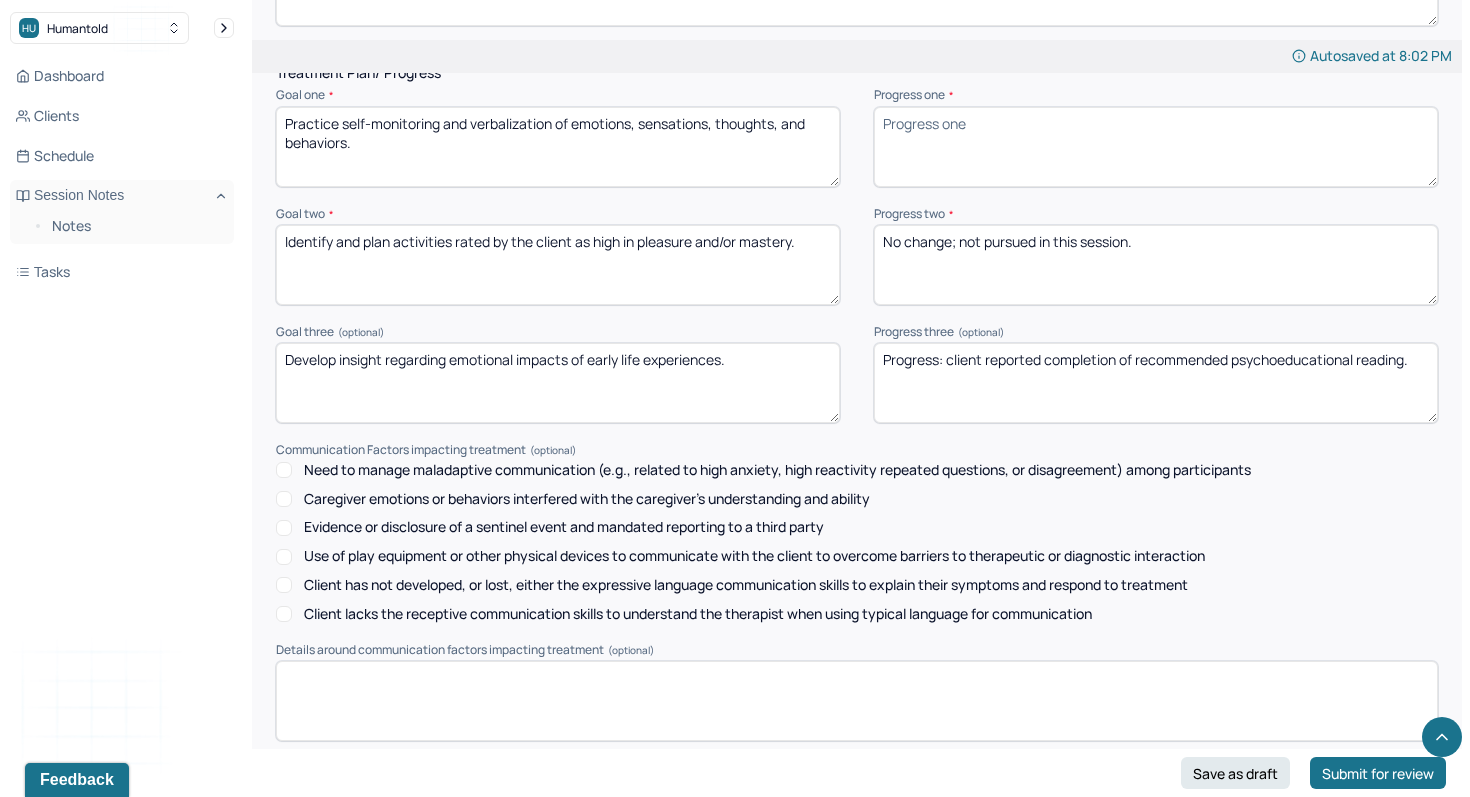scroll, scrollTop: 2494, scrollLeft: 0, axis: vertical 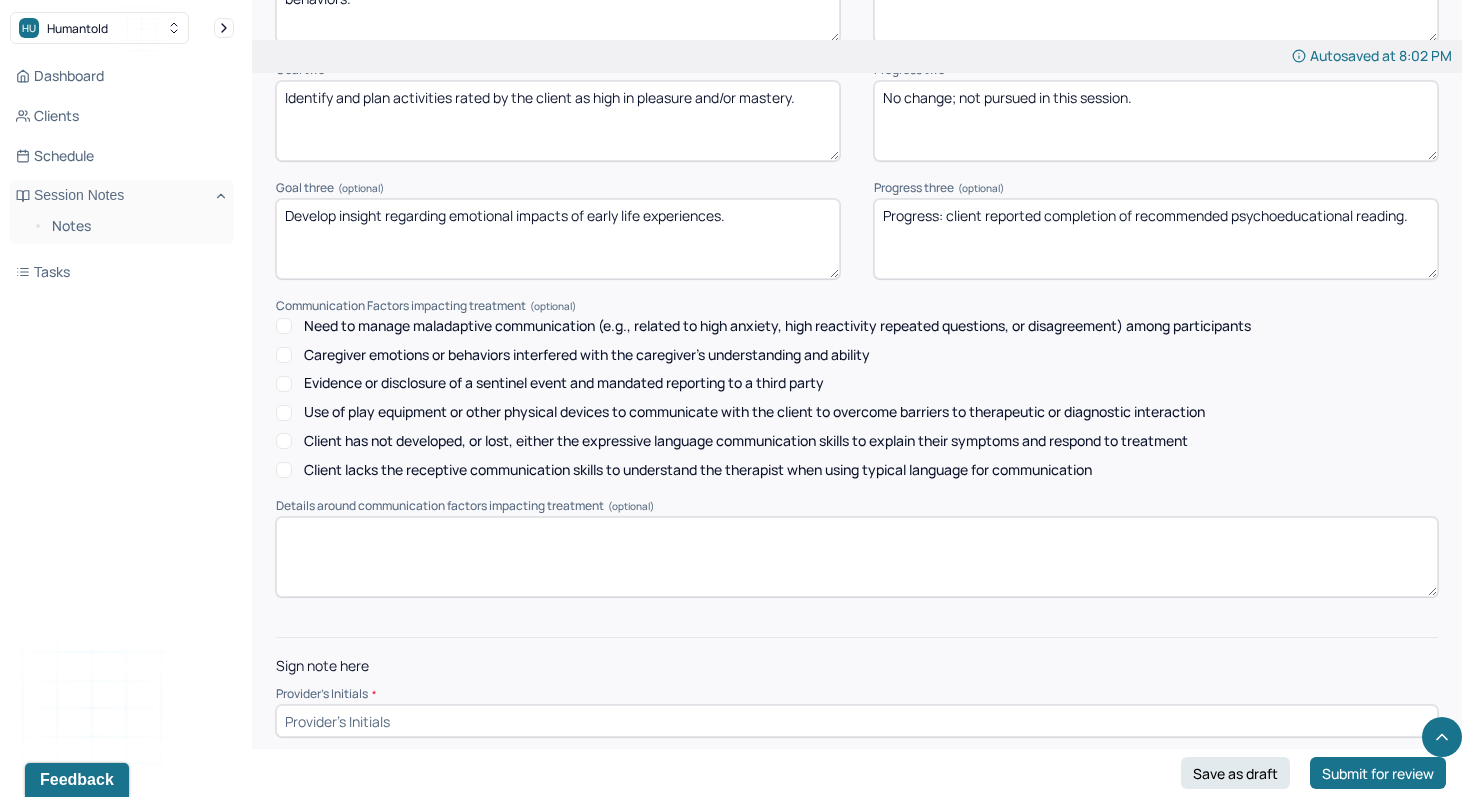 type 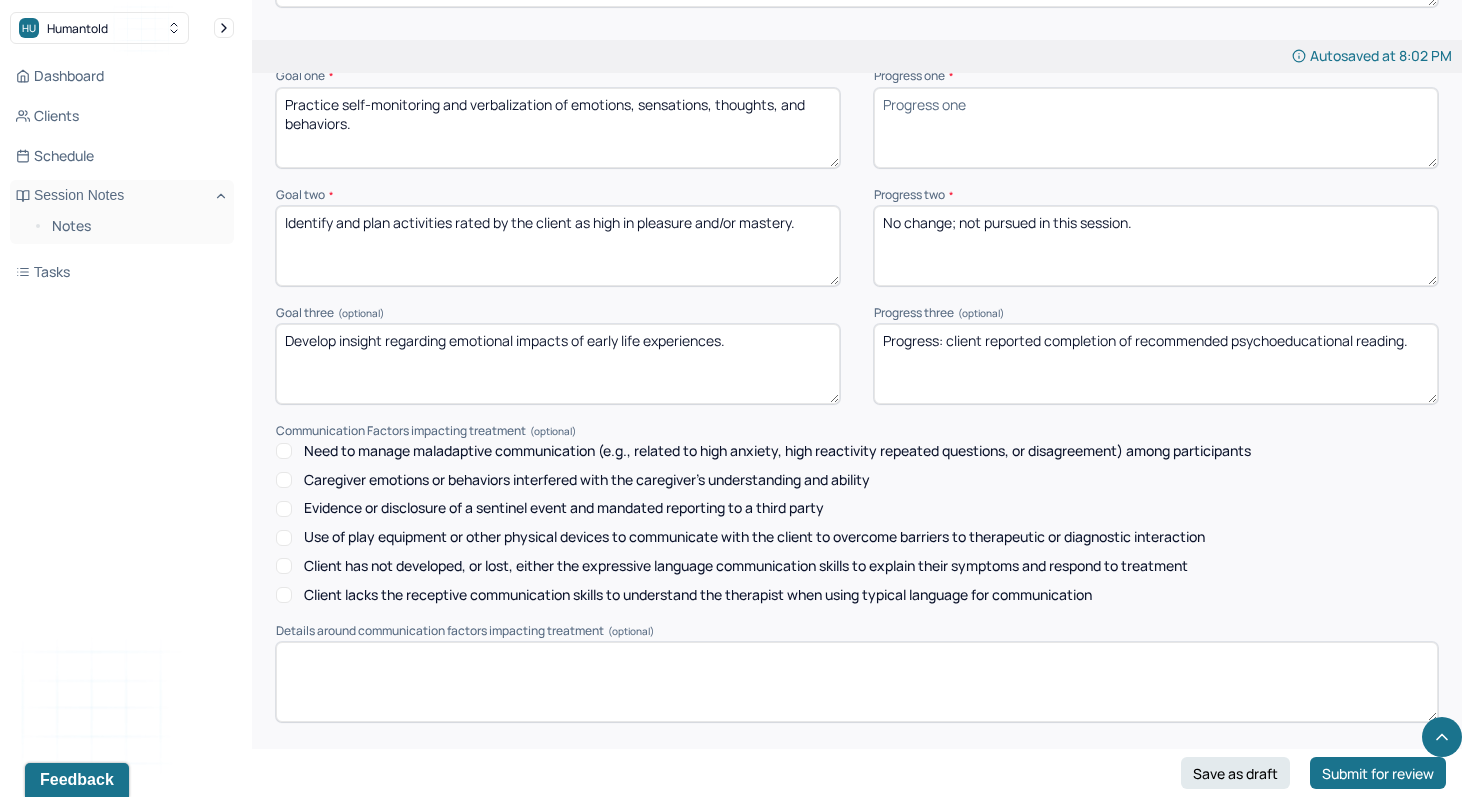 scroll, scrollTop: 2367, scrollLeft: 0, axis: vertical 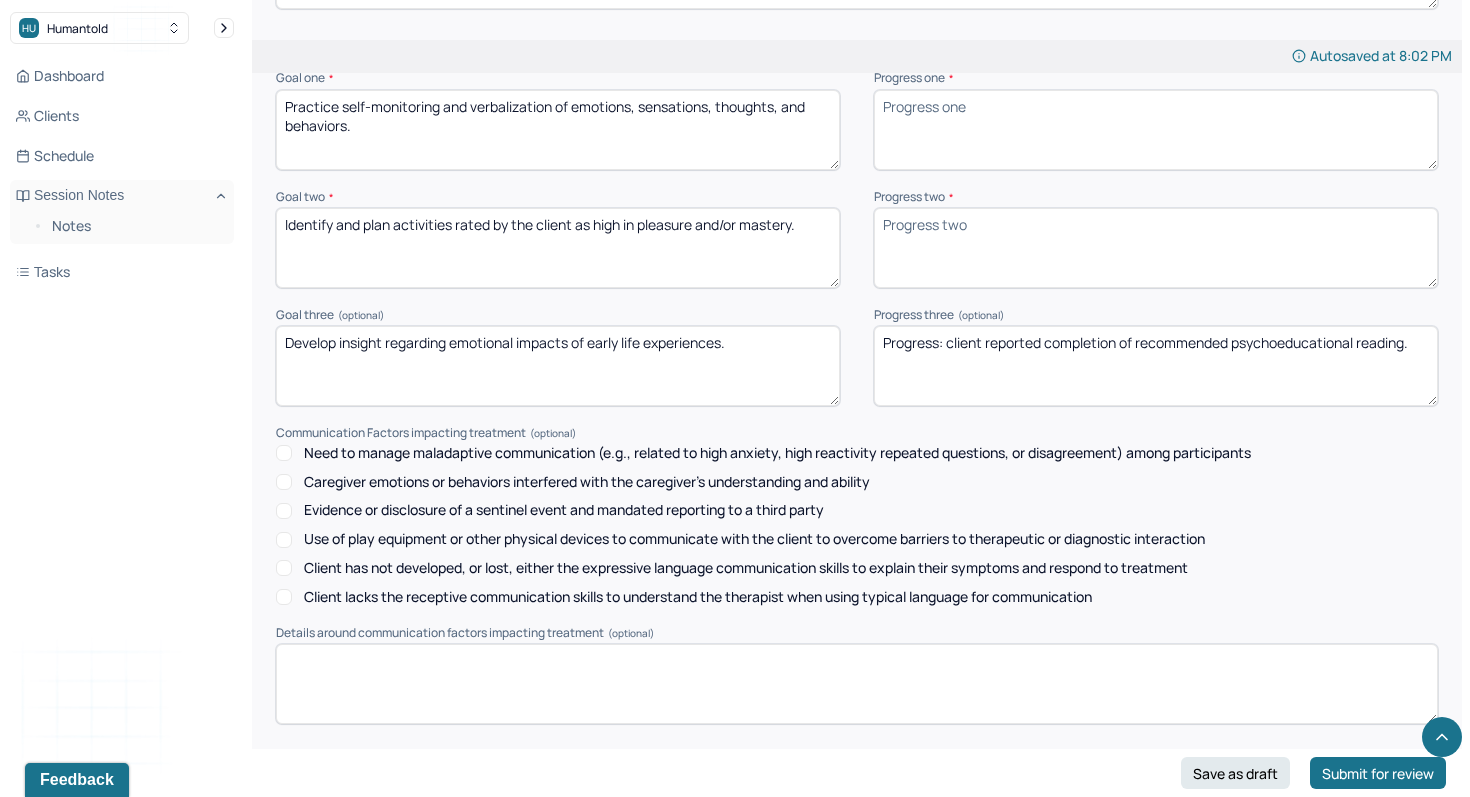 type 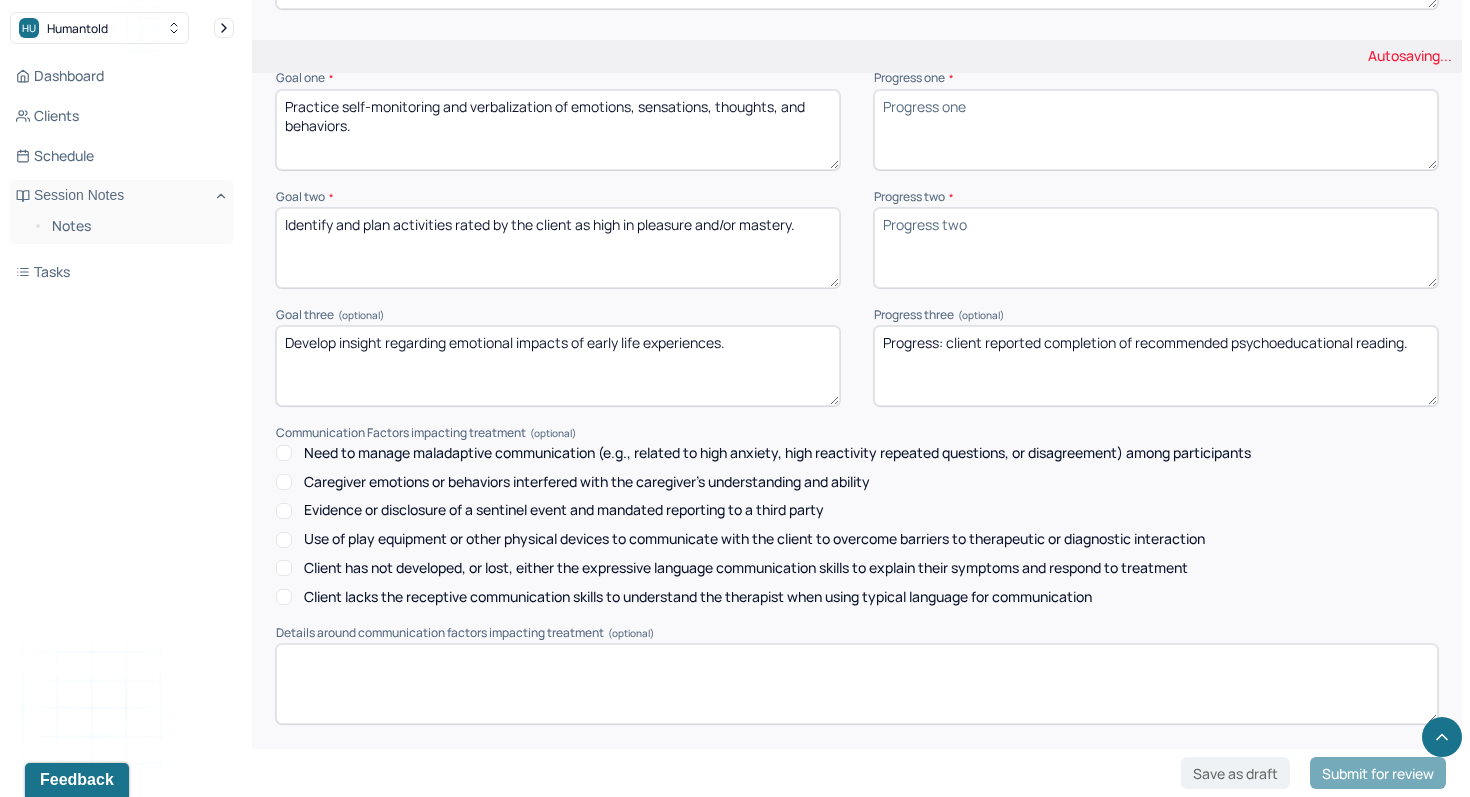 click on "Progress: client reported completion of recommended psychoeducational reading." at bounding box center [1156, 366] 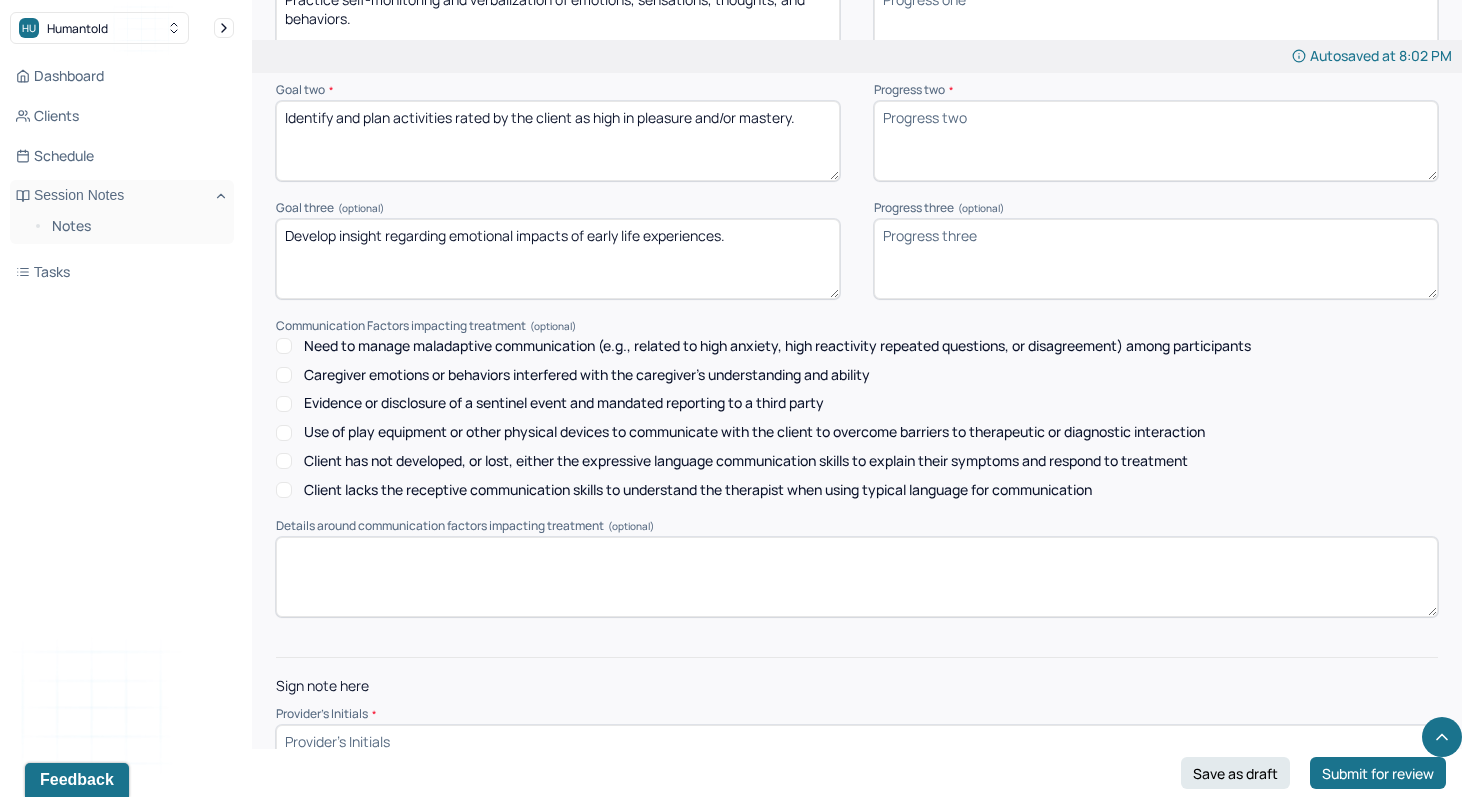 scroll, scrollTop: 2519, scrollLeft: 0, axis: vertical 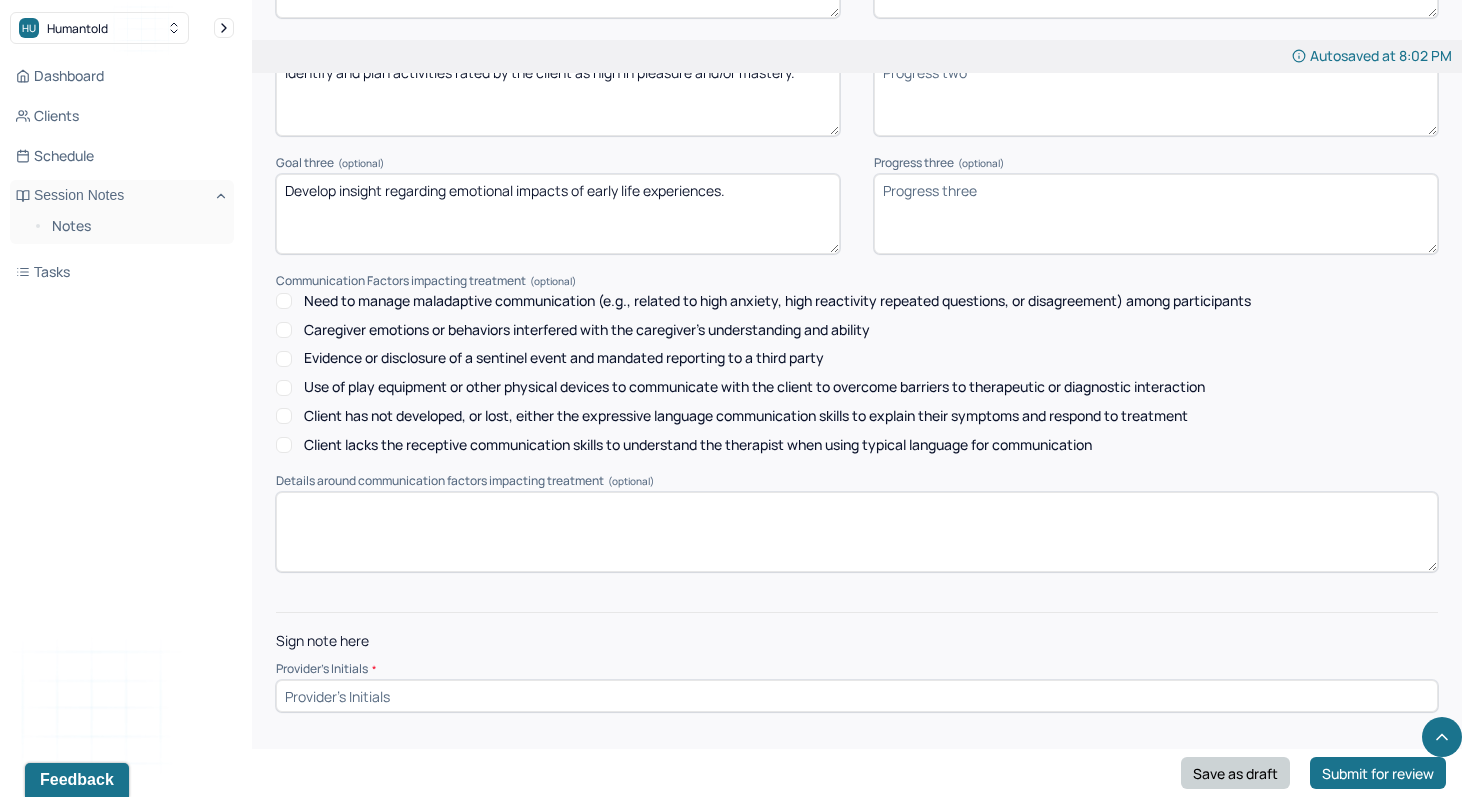 type 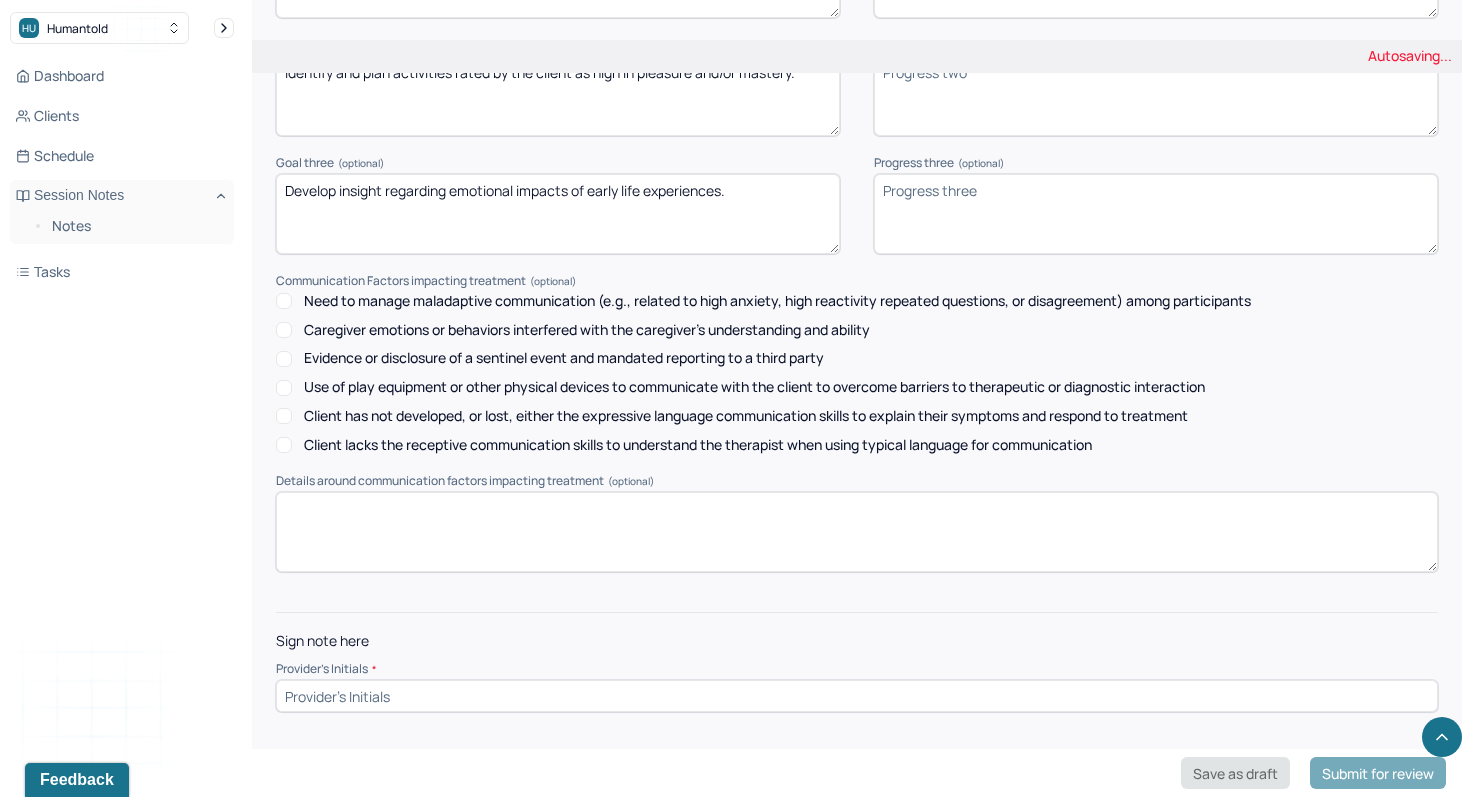 scroll, scrollTop: 0, scrollLeft: 0, axis: both 